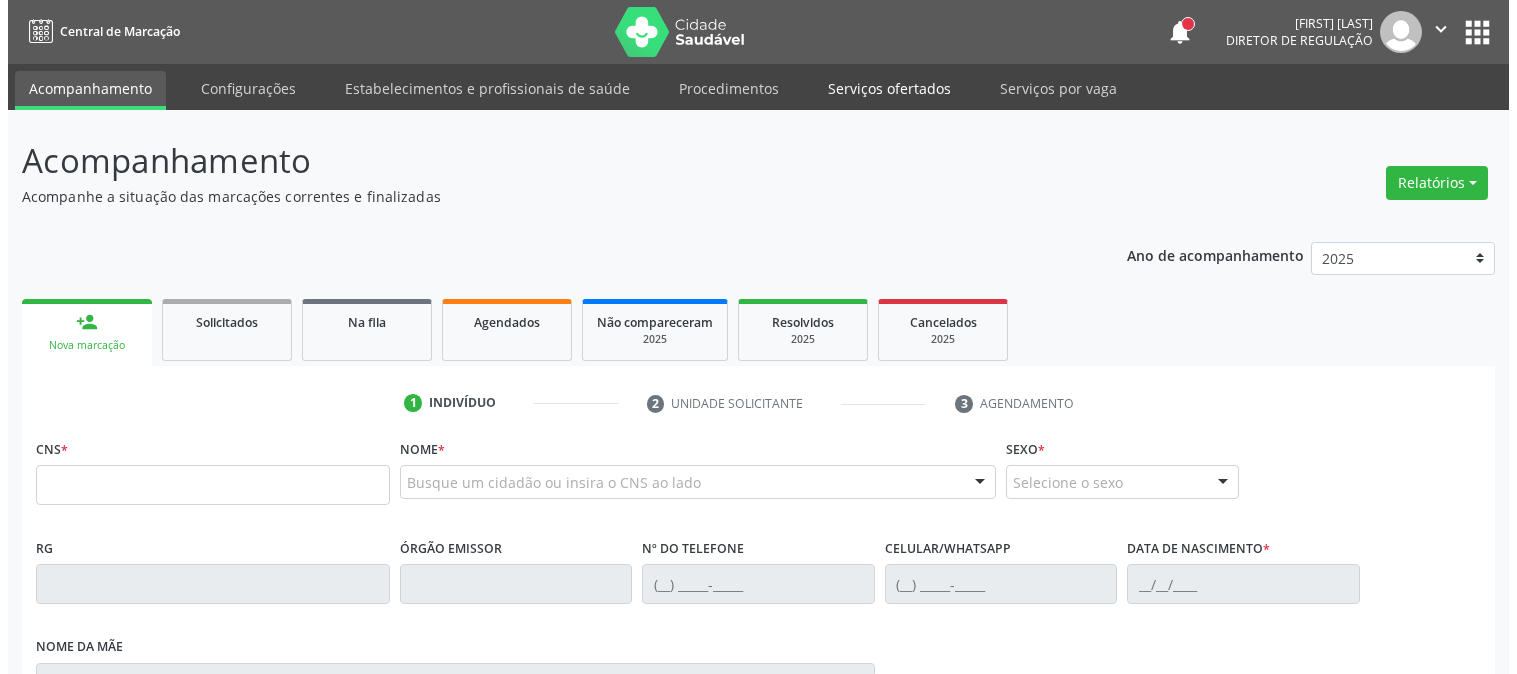 scroll, scrollTop: 0, scrollLeft: 0, axis: both 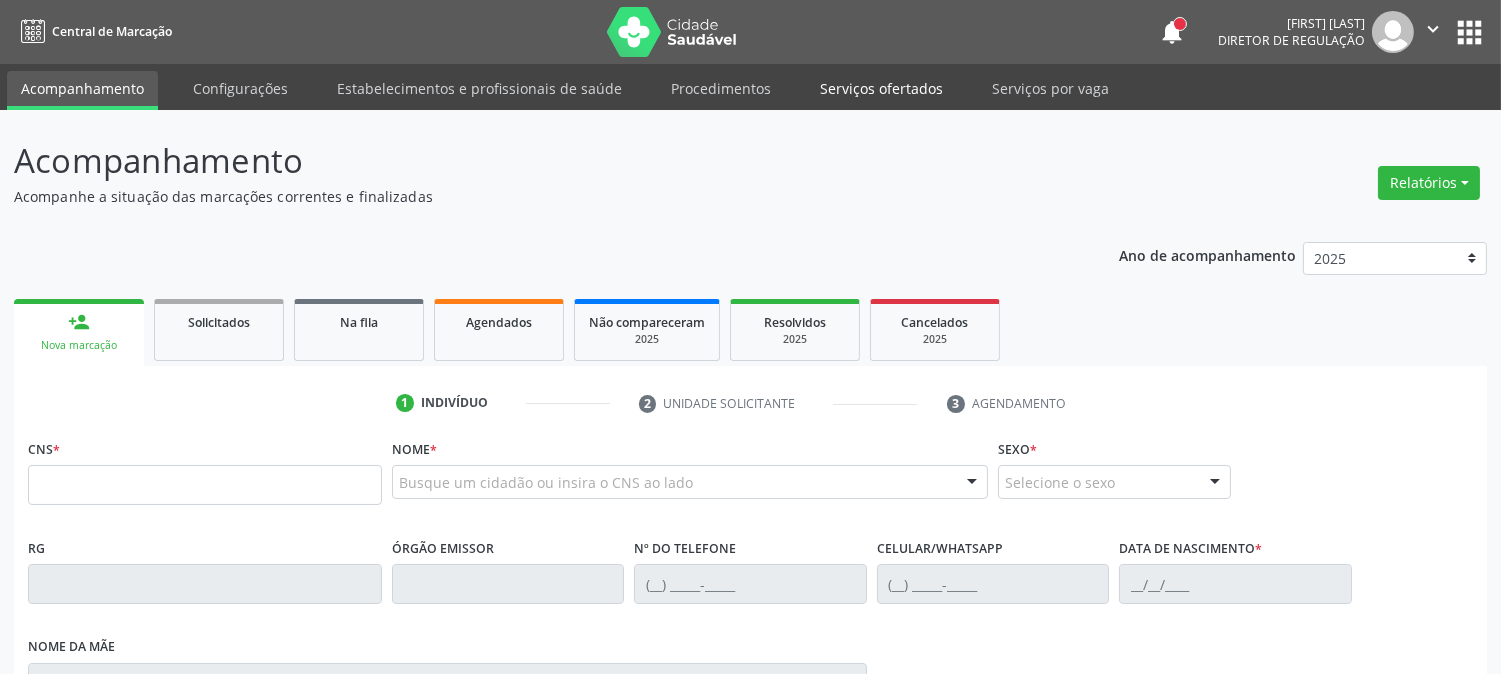 click on "Serviços ofertados" at bounding box center [881, 88] 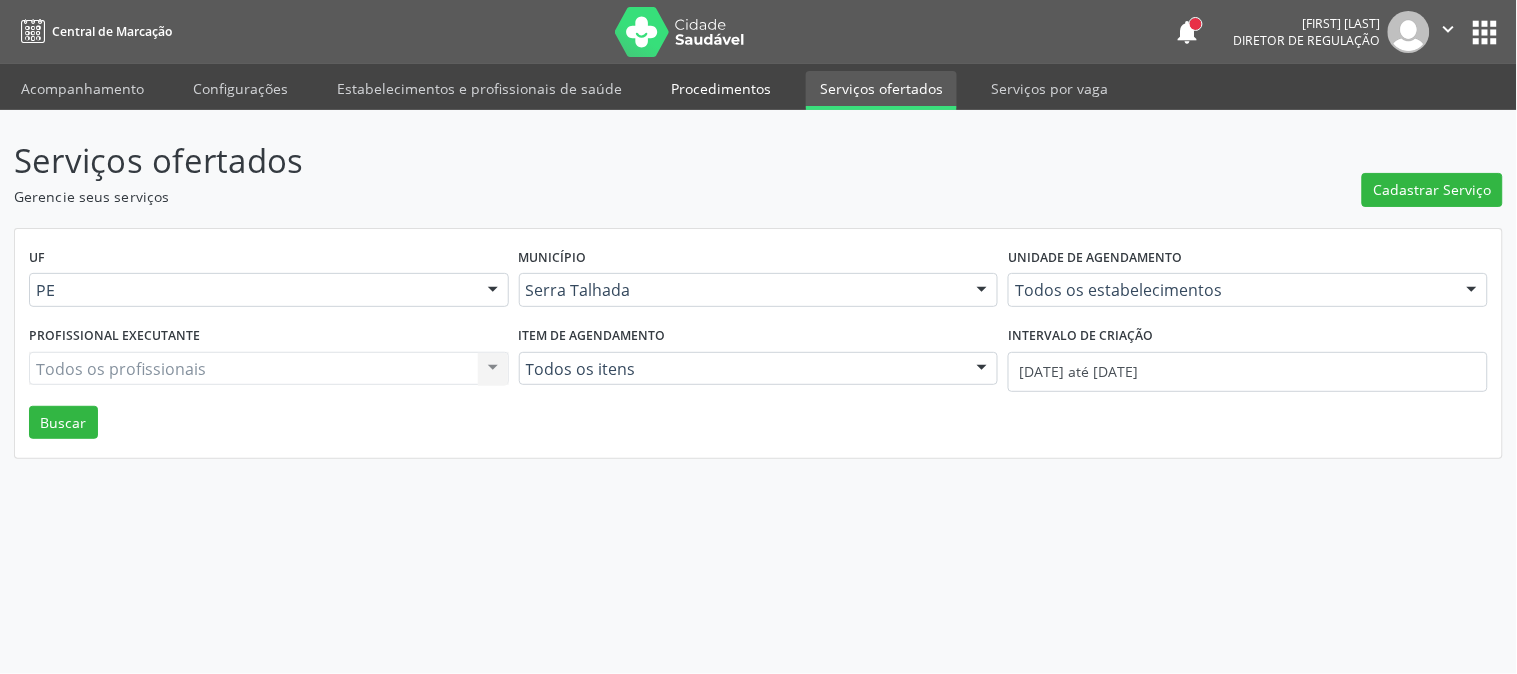 click on "Procedimentos" at bounding box center [721, 88] 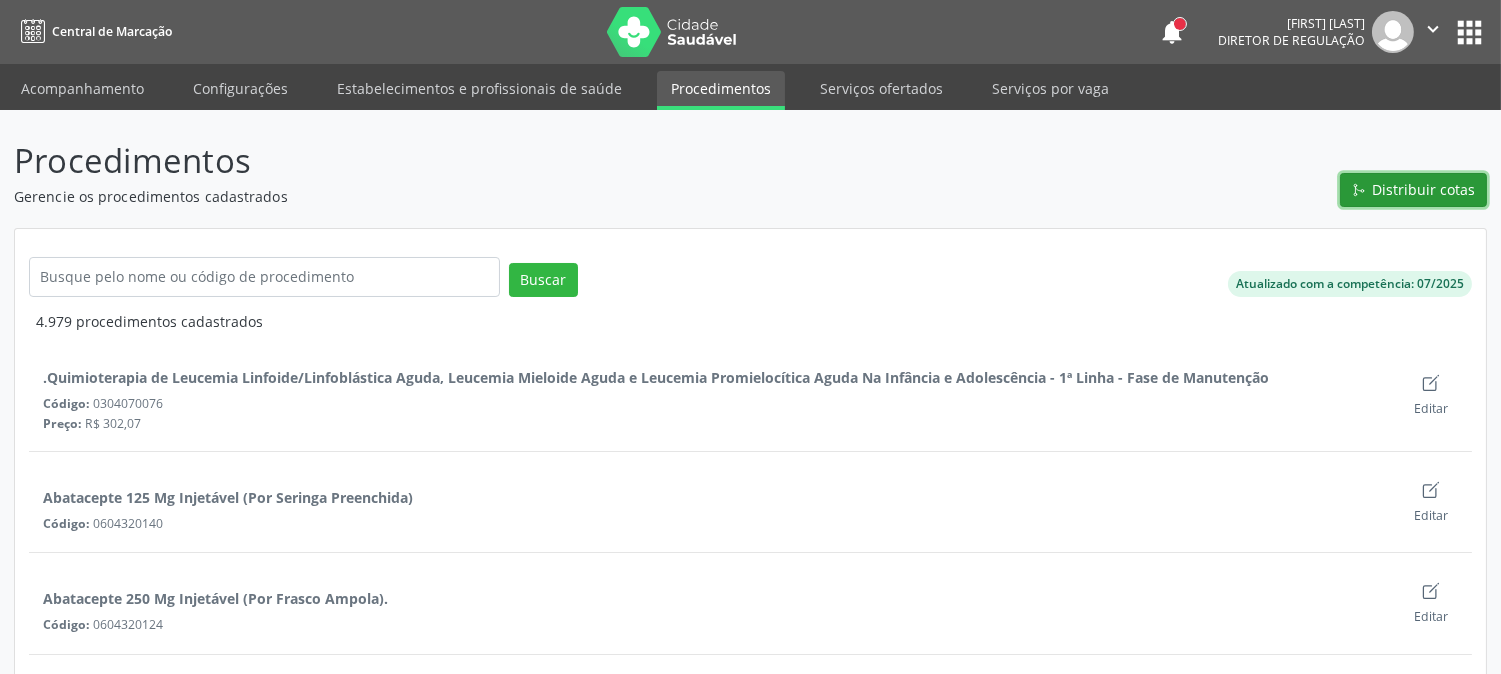 click on "Distribuir cotas" at bounding box center [1424, 189] 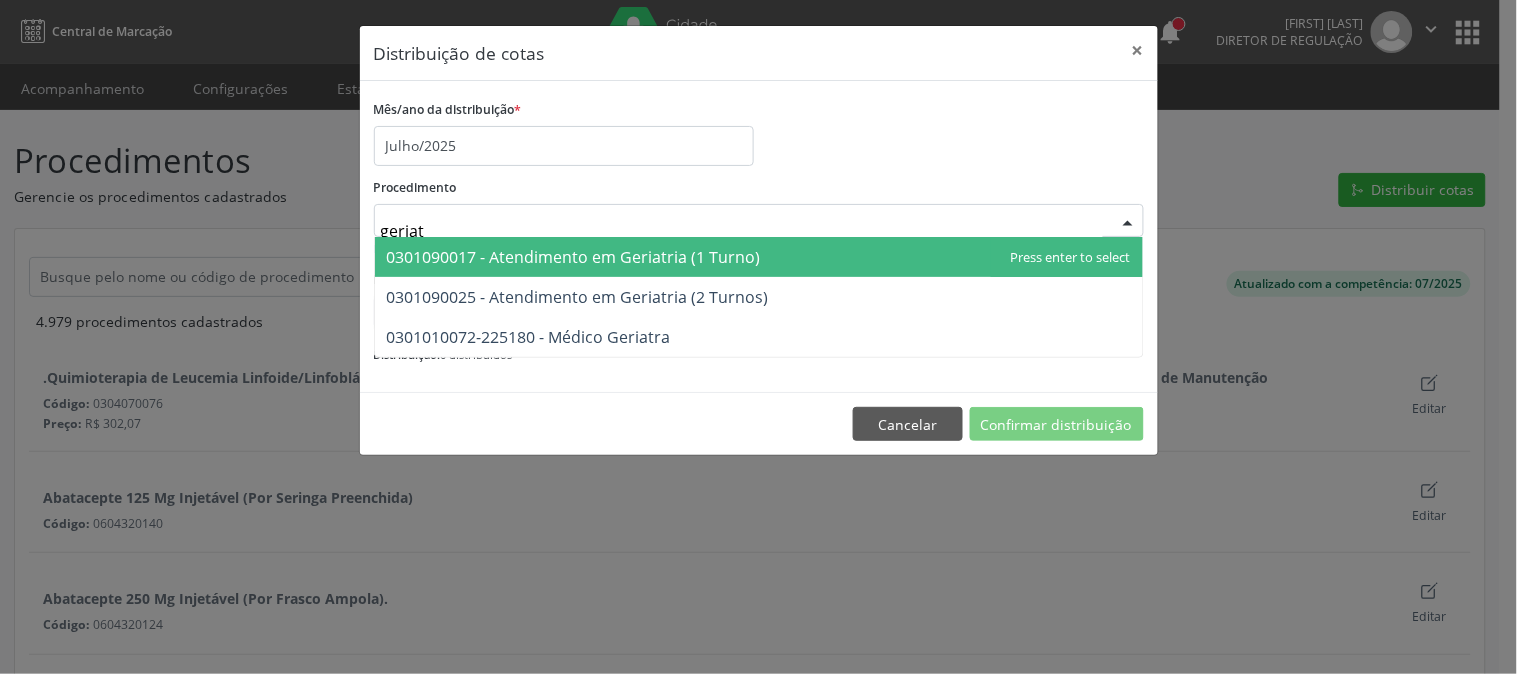type on "geriatr" 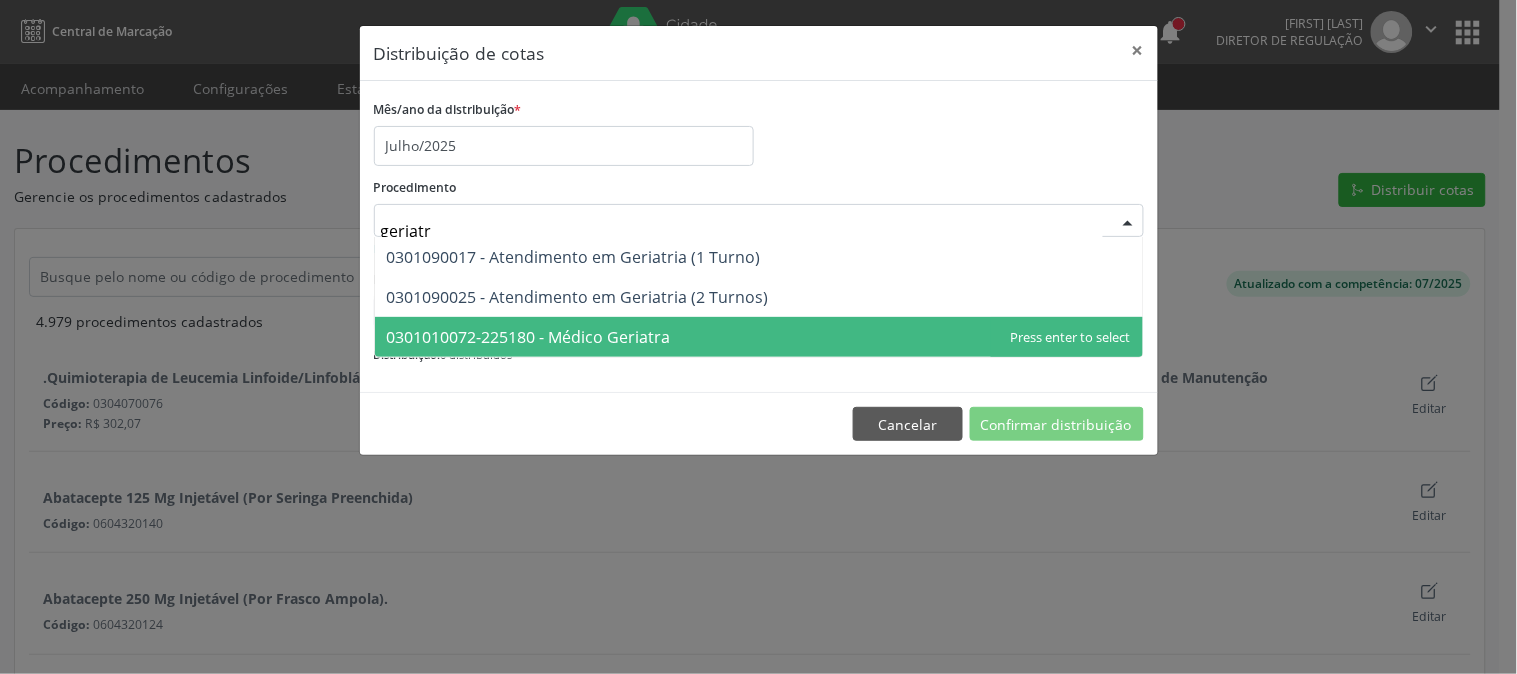 click on "0301010072-225180 - Médico Geriatra" at bounding box center [759, 337] 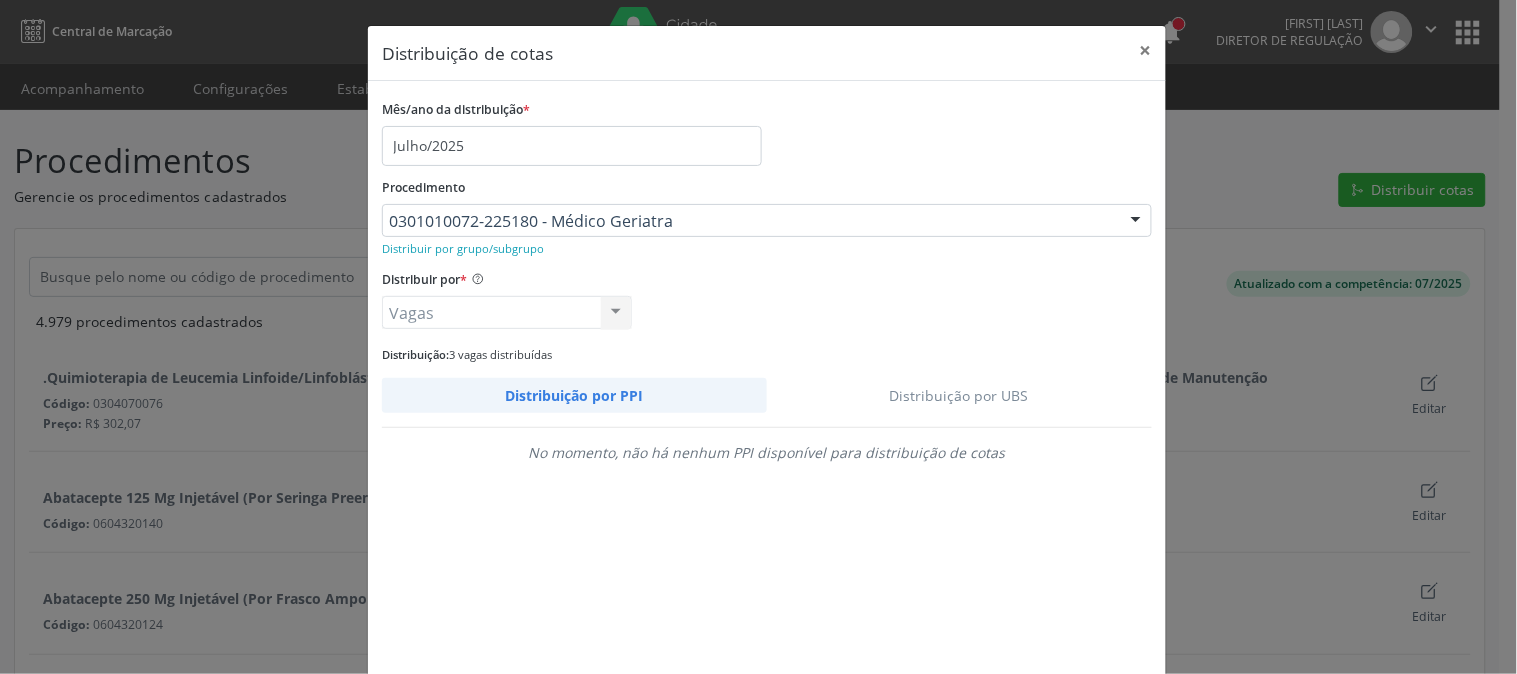 click on "Distribuição por UBS" at bounding box center (960, 395) 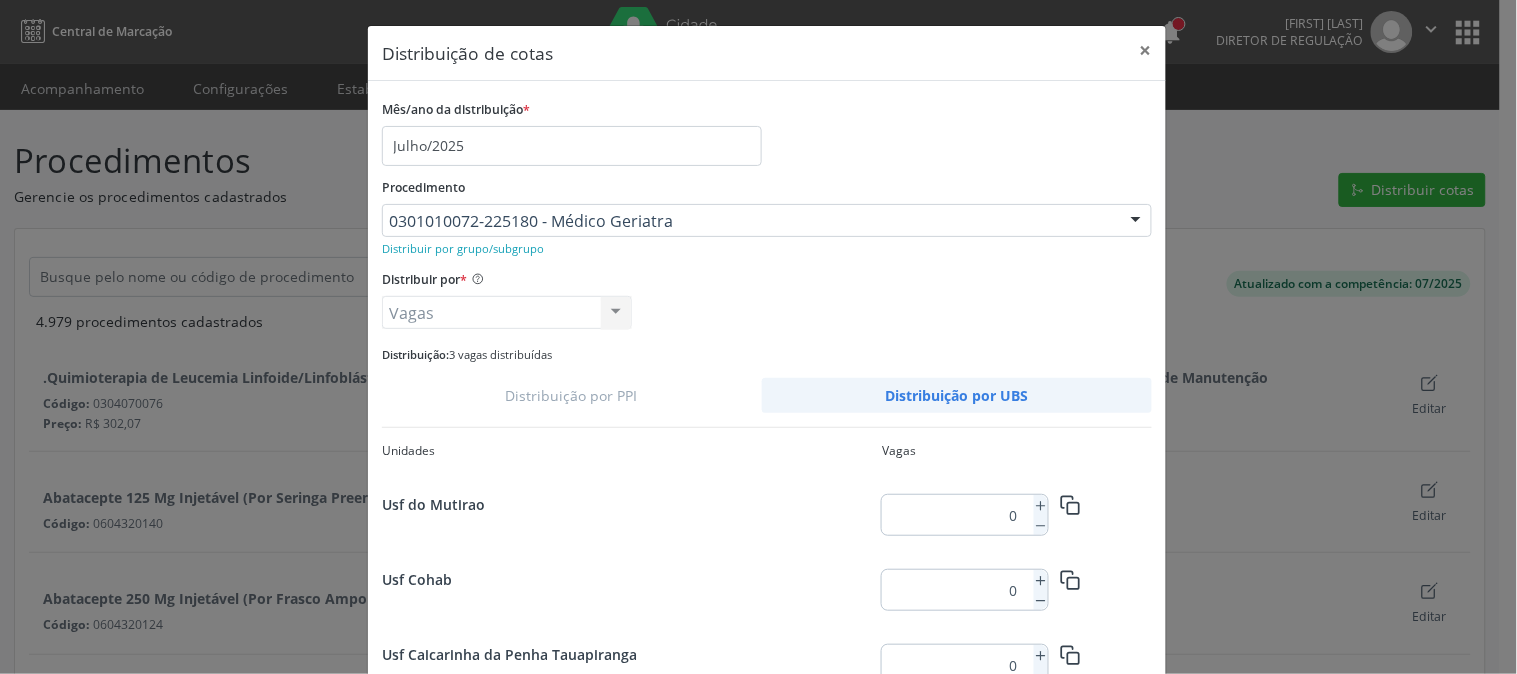 click on "Unidades
Vagas" at bounding box center [767, 451] 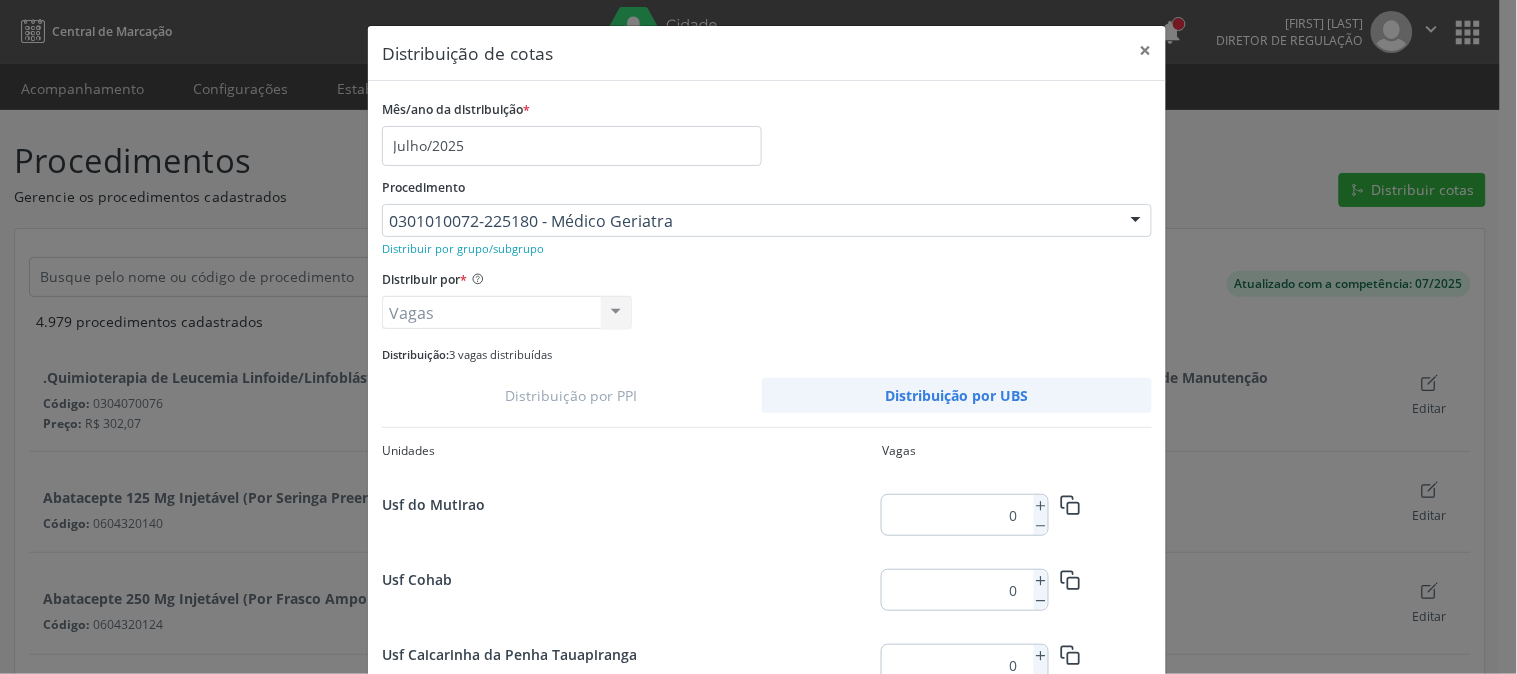 scroll, scrollTop: 957, scrollLeft: 0, axis: vertical 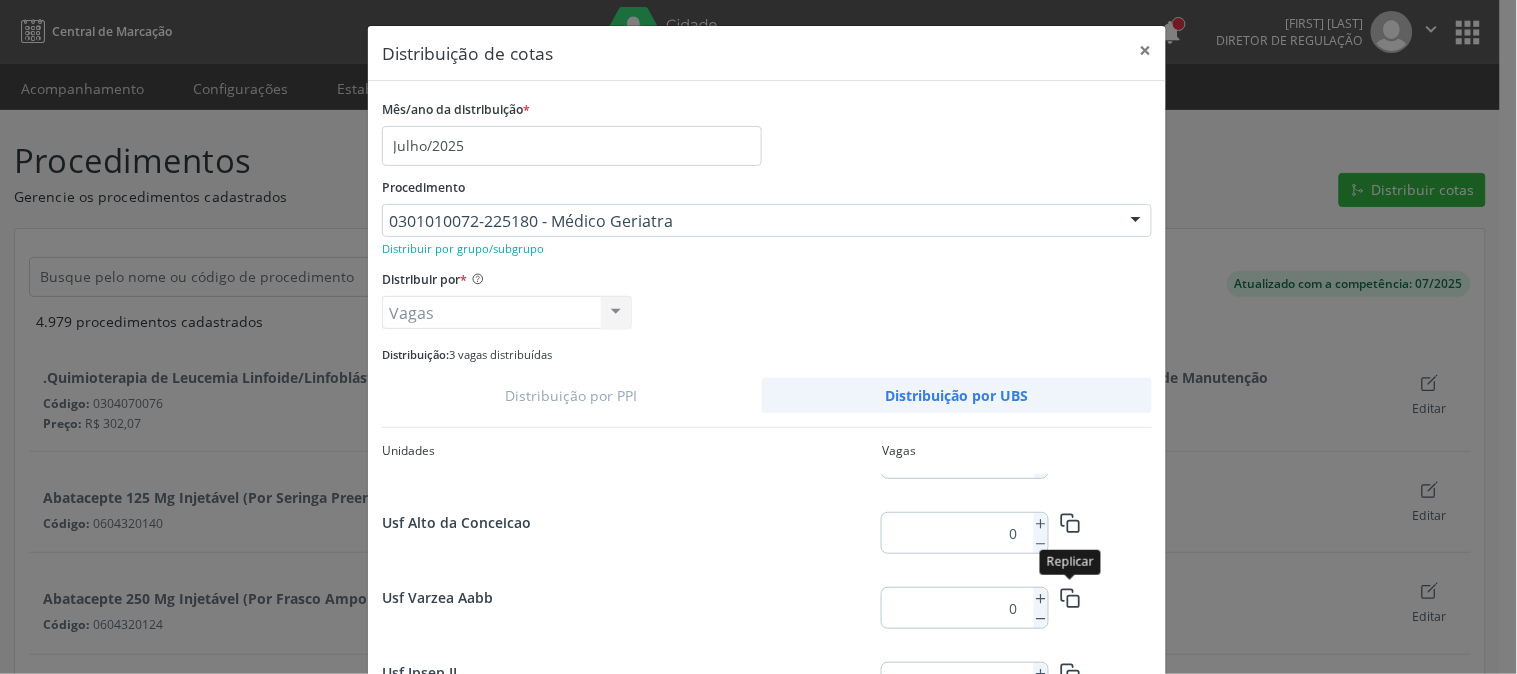 click at bounding box center [1070, 597] 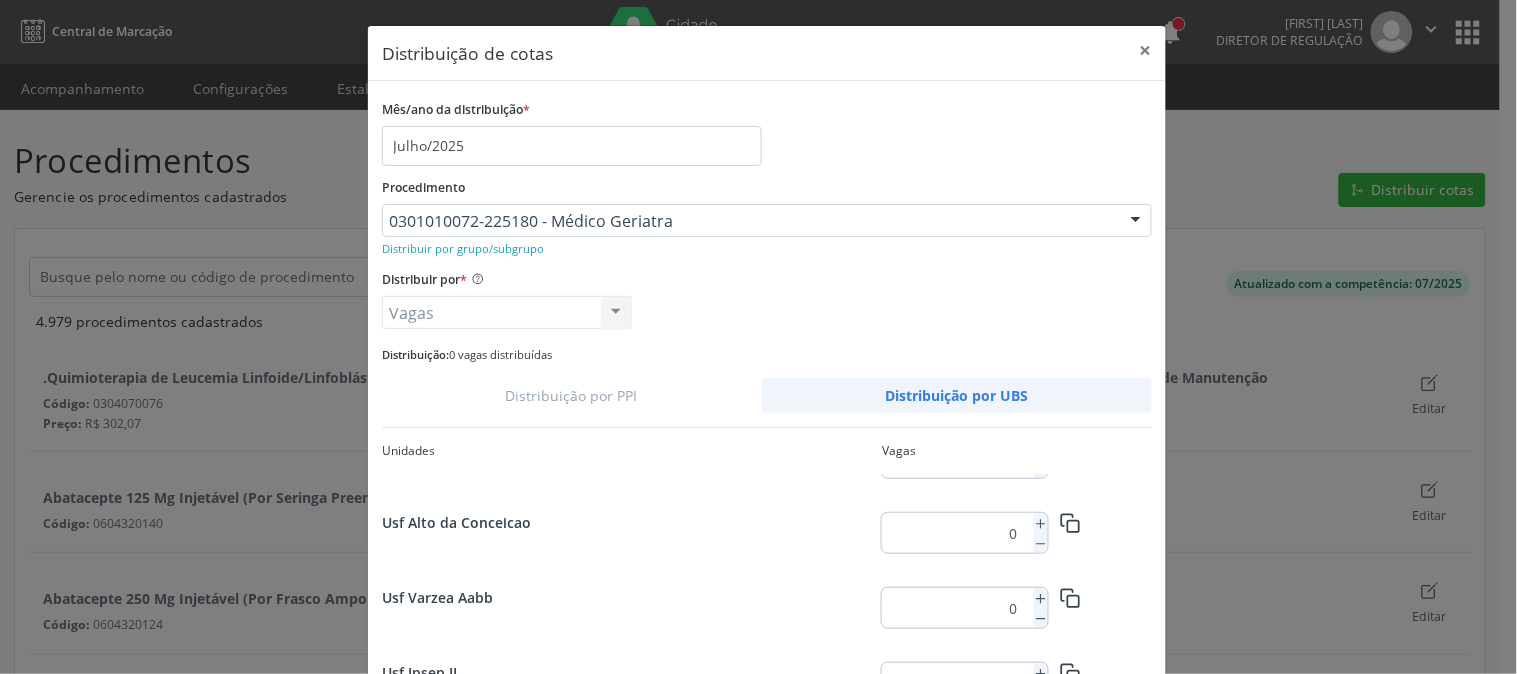 scroll, scrollTop: 3955, scrollLeft: 0, axis: vertical 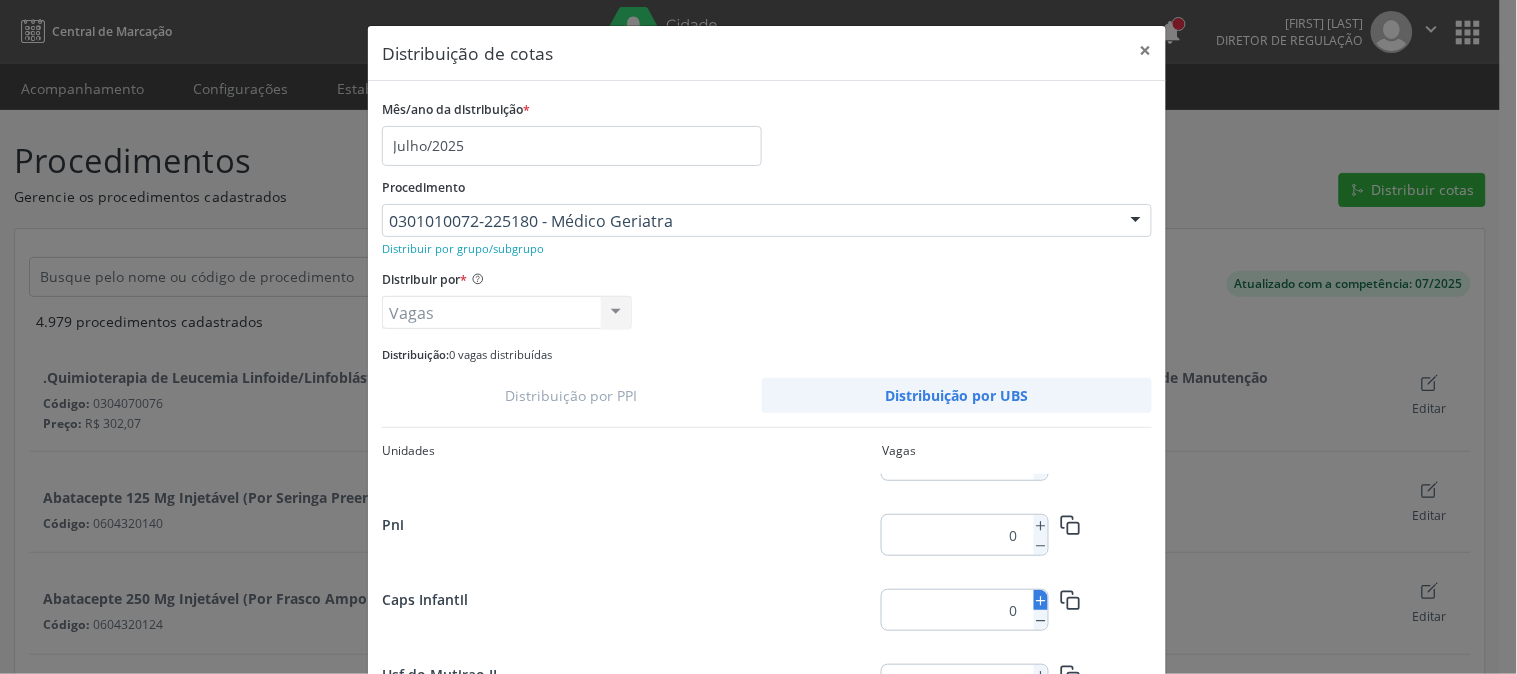 click 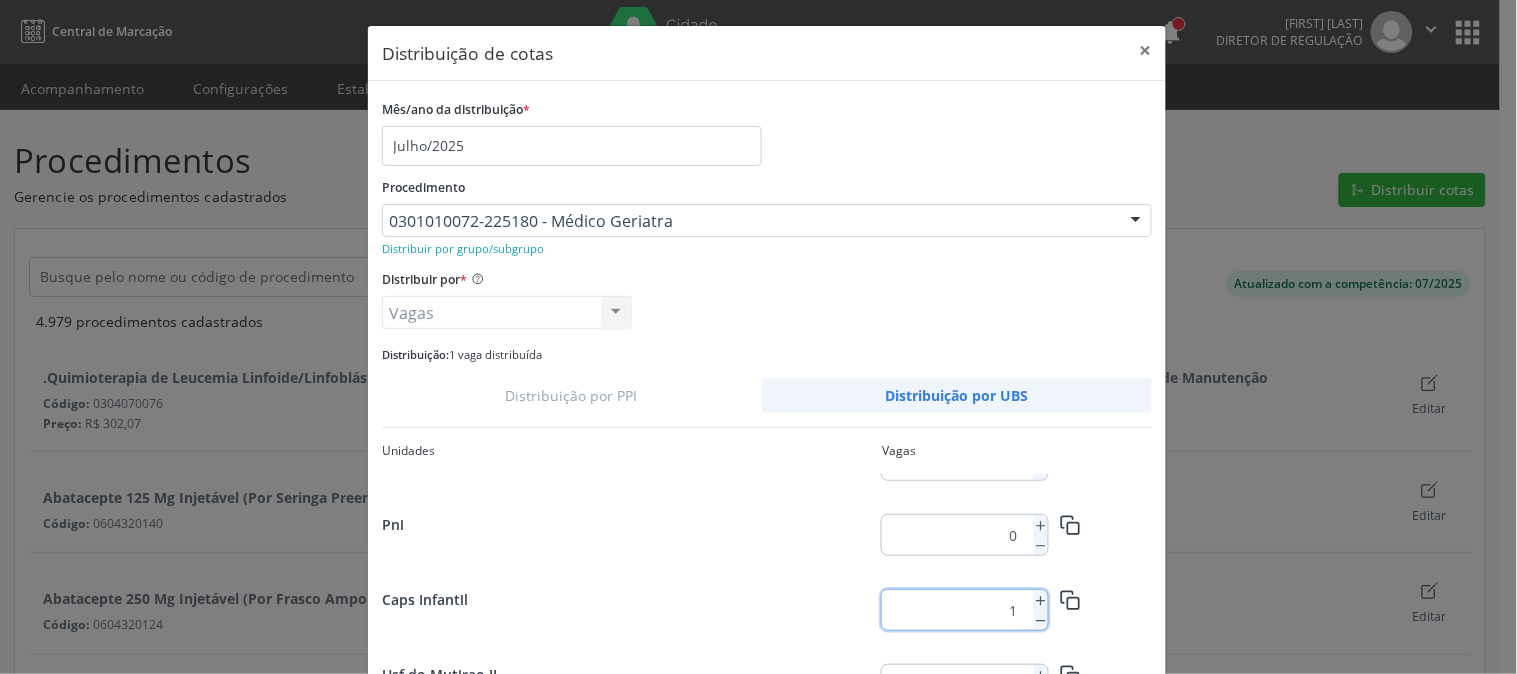 type 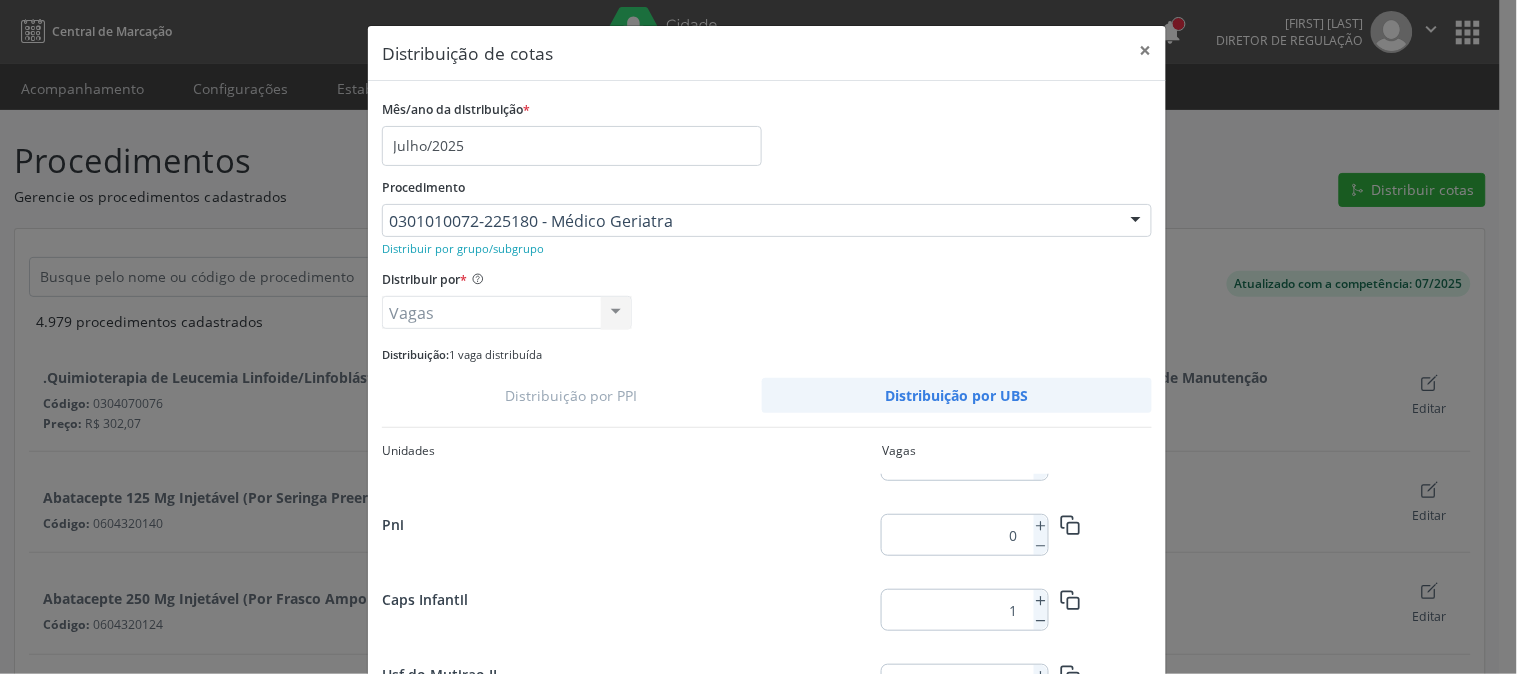 scroll, scrollTop: 957, scrollLeft: 0, axis: vertical 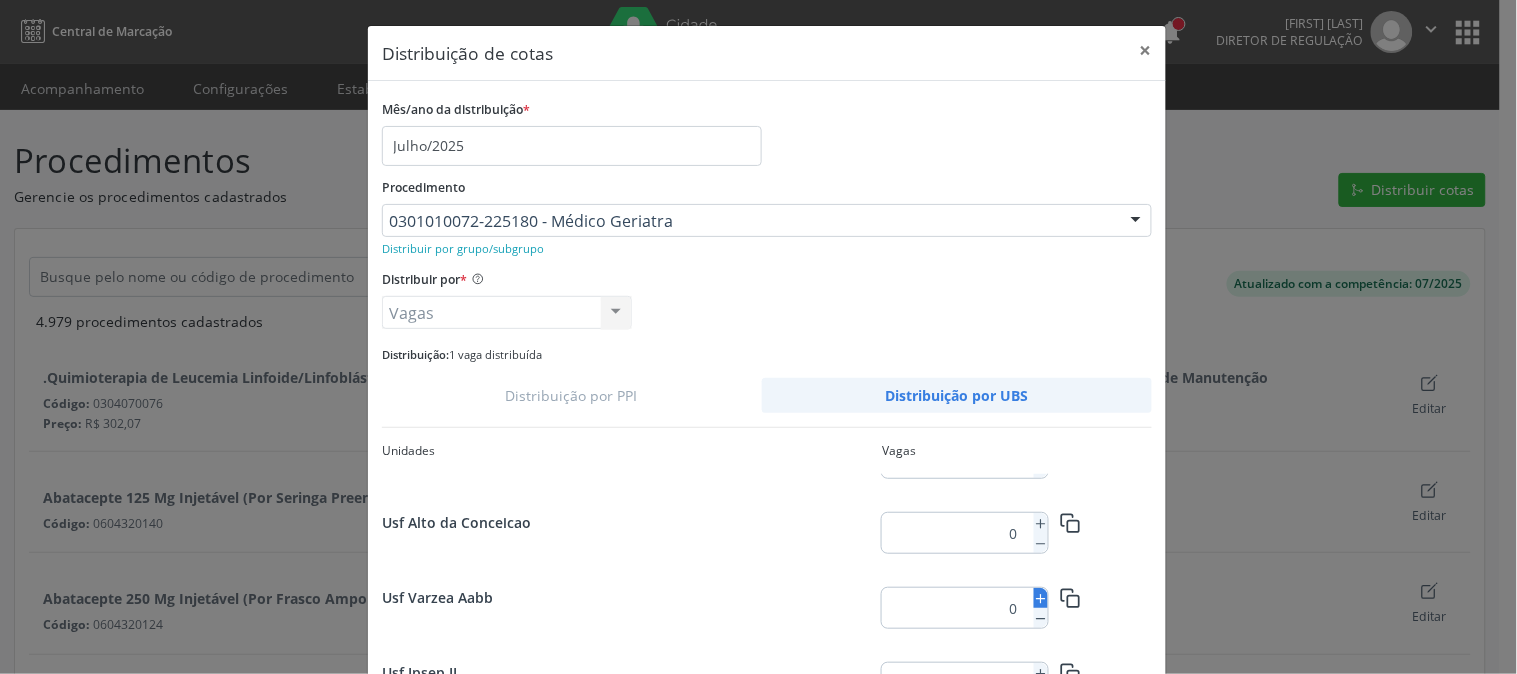 click 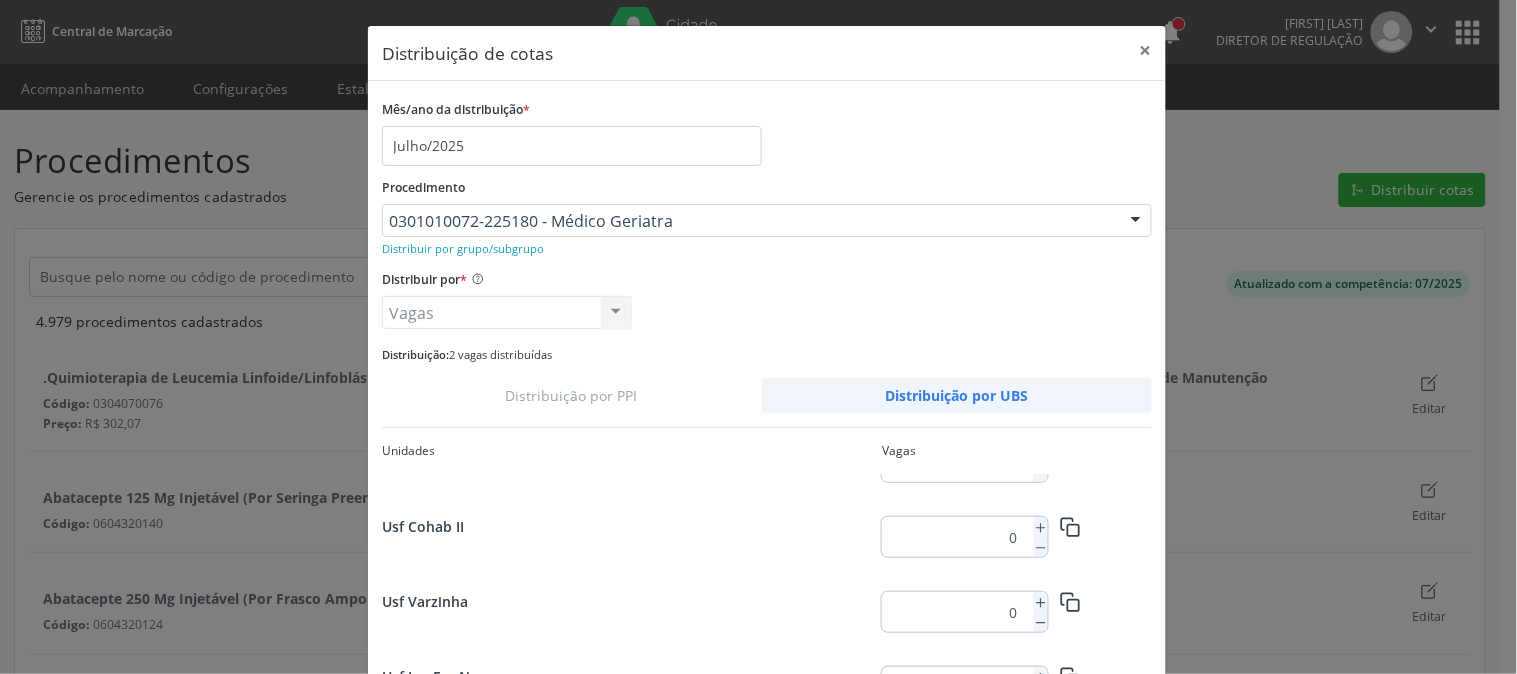 scroll, scrollTop: 1180, scrollLeft: 0, axis: vertical 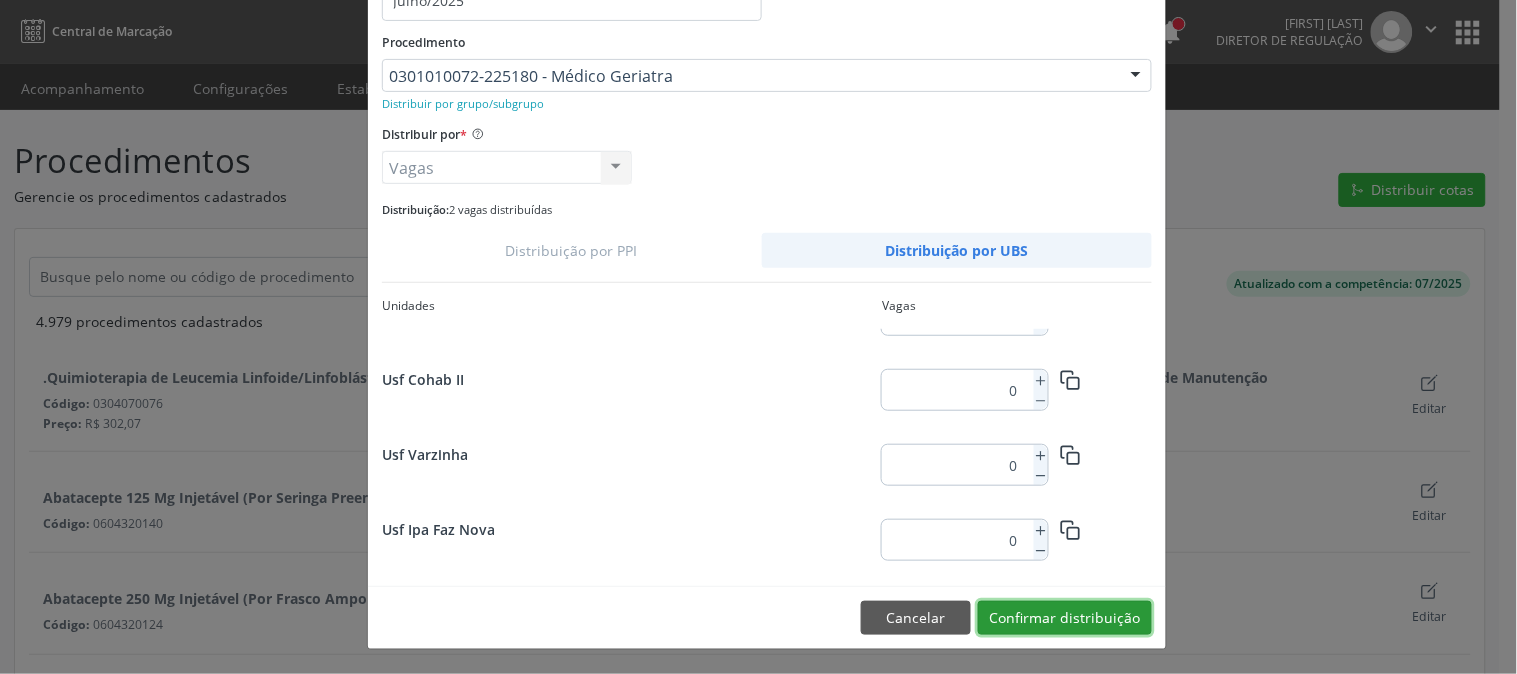 click on "Confirmar distribuição" at bounding box center (1065, 618) 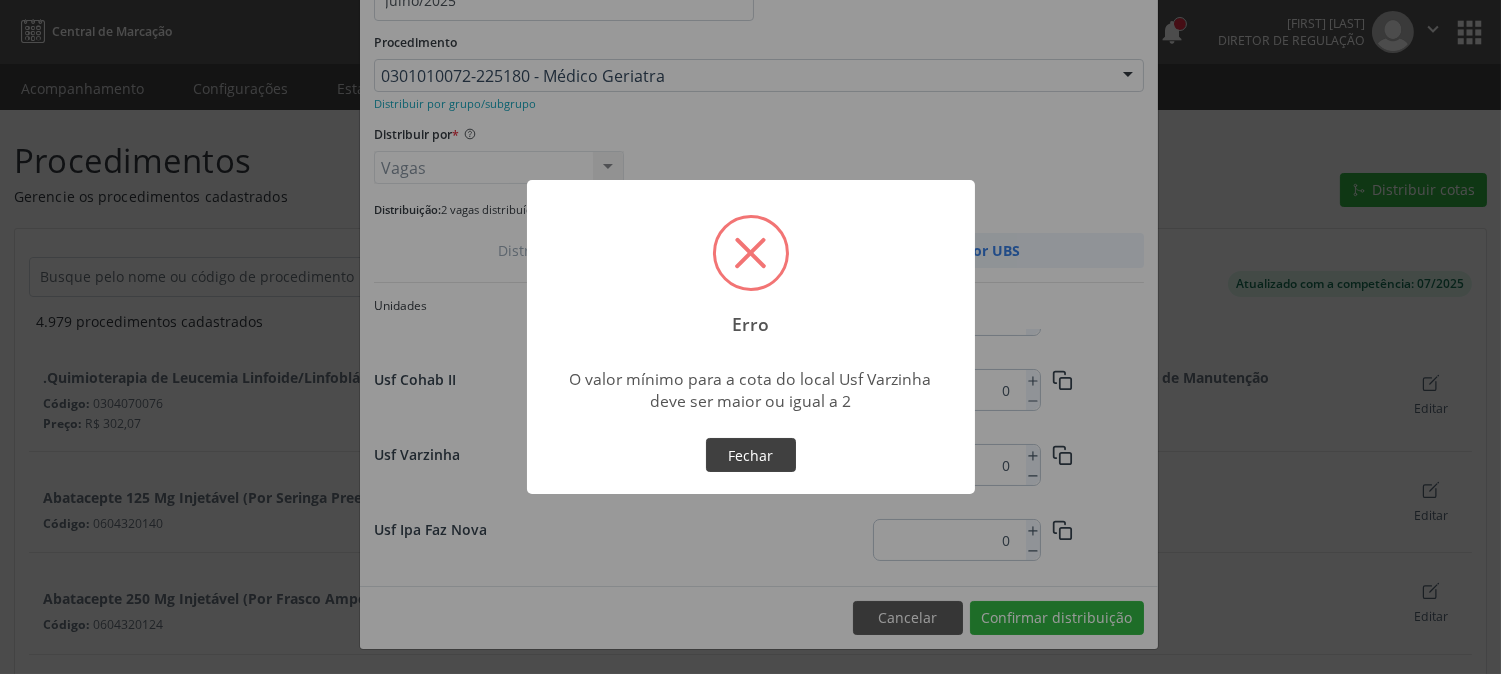 click on "Fechar" at bounding box center [751, 455] 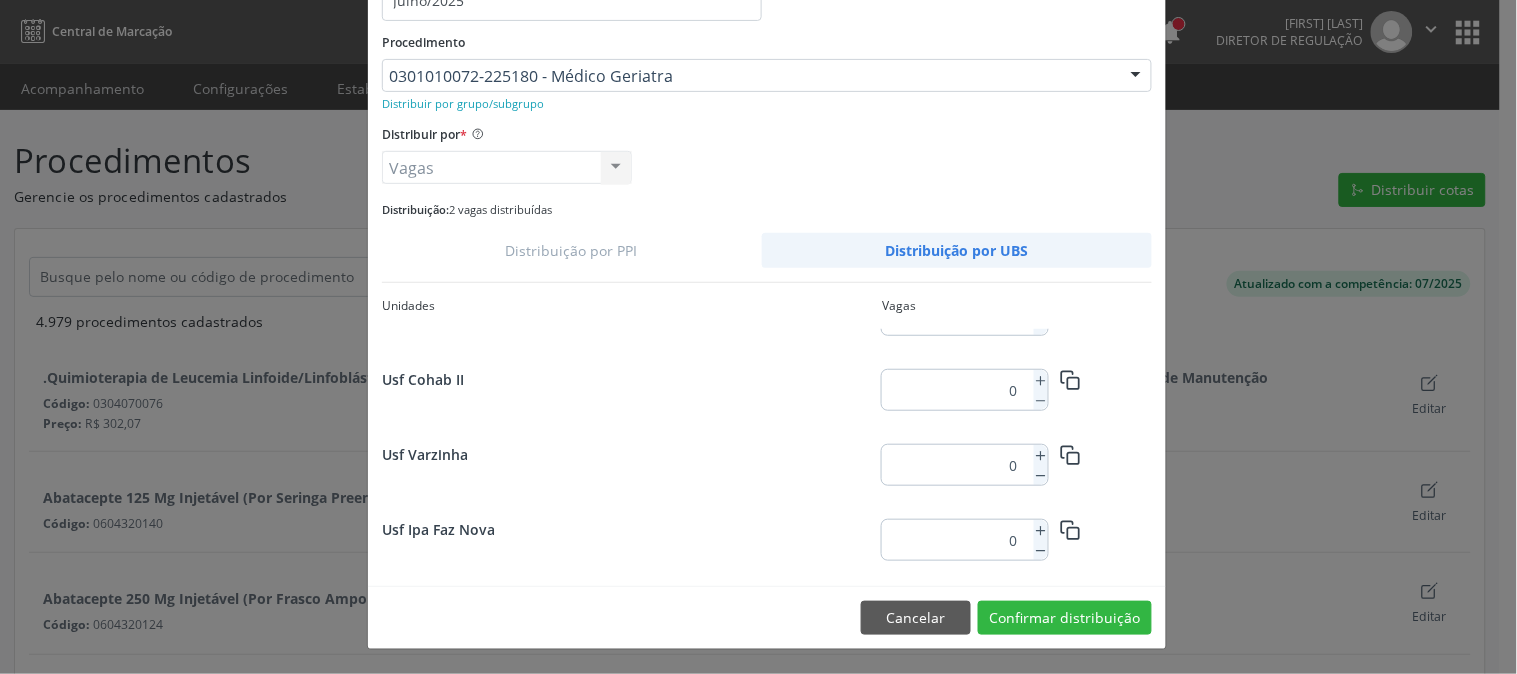 scroll, scrollTop: 957, scrollLeft: 0, axis: vertical 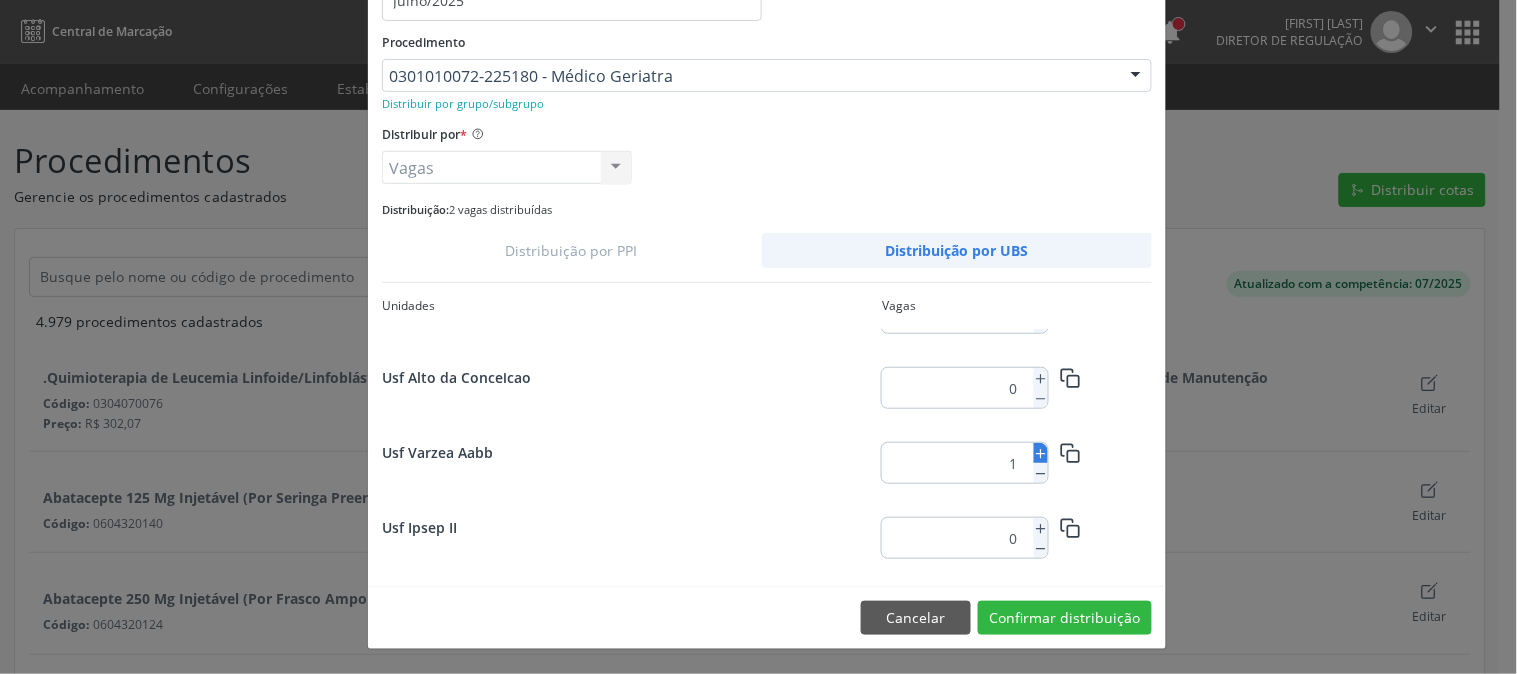 click 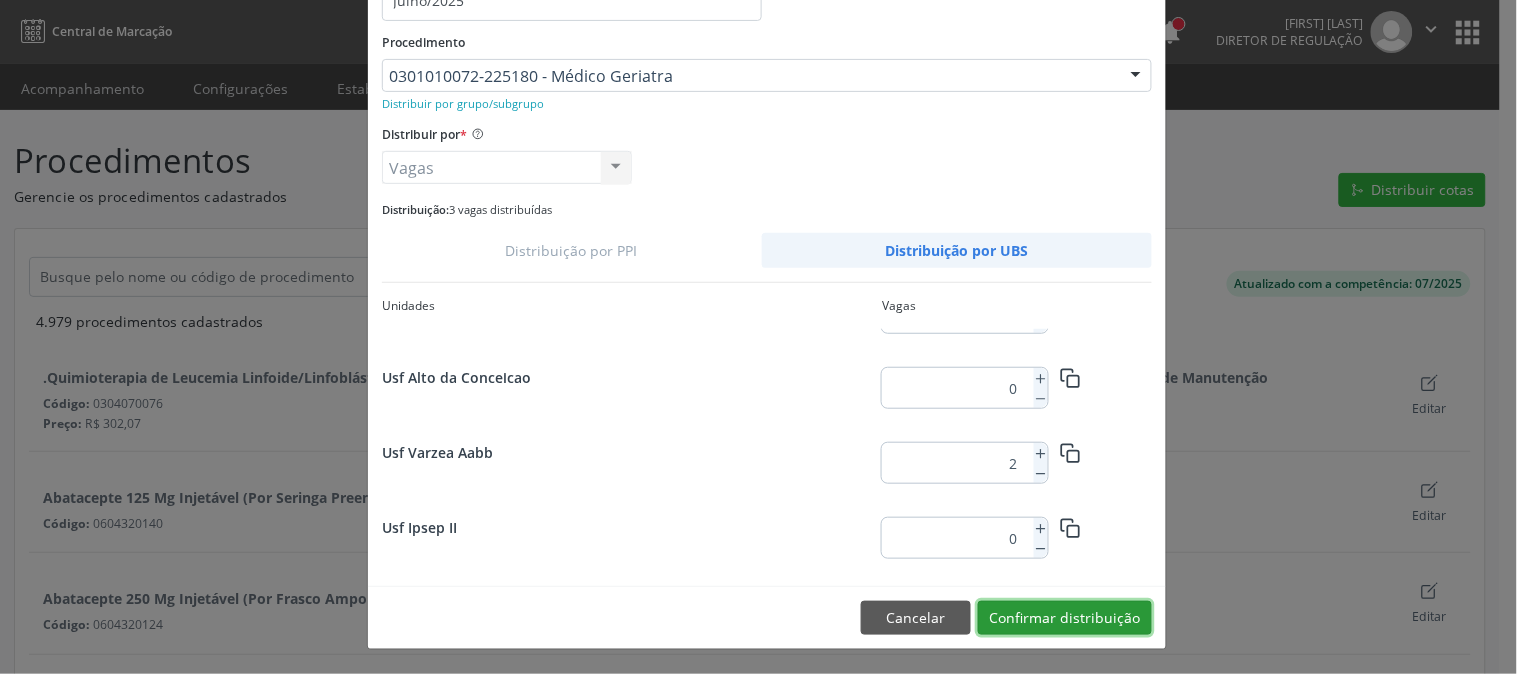 click on "Confirmar distribuição" at bounding box center [1065, 618] 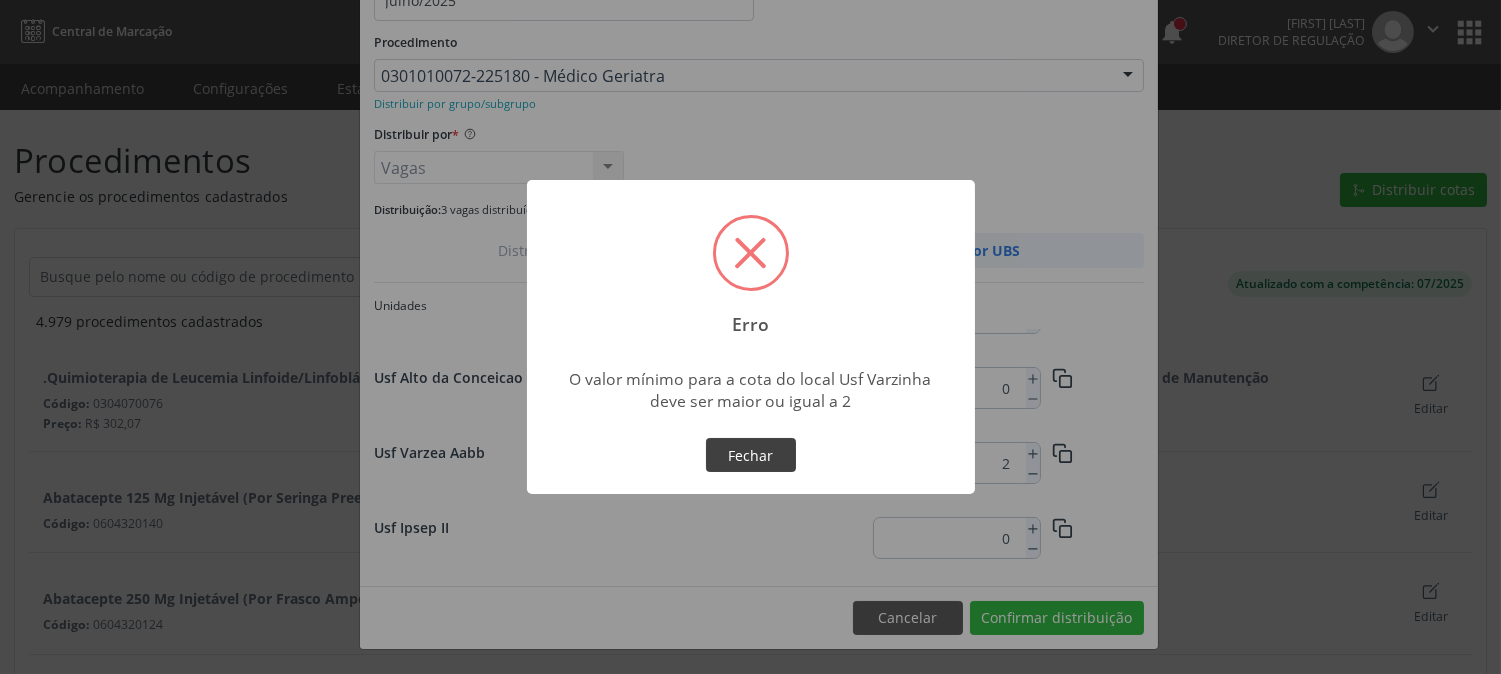 click on "Fechar" at bounding box center [751, 455] 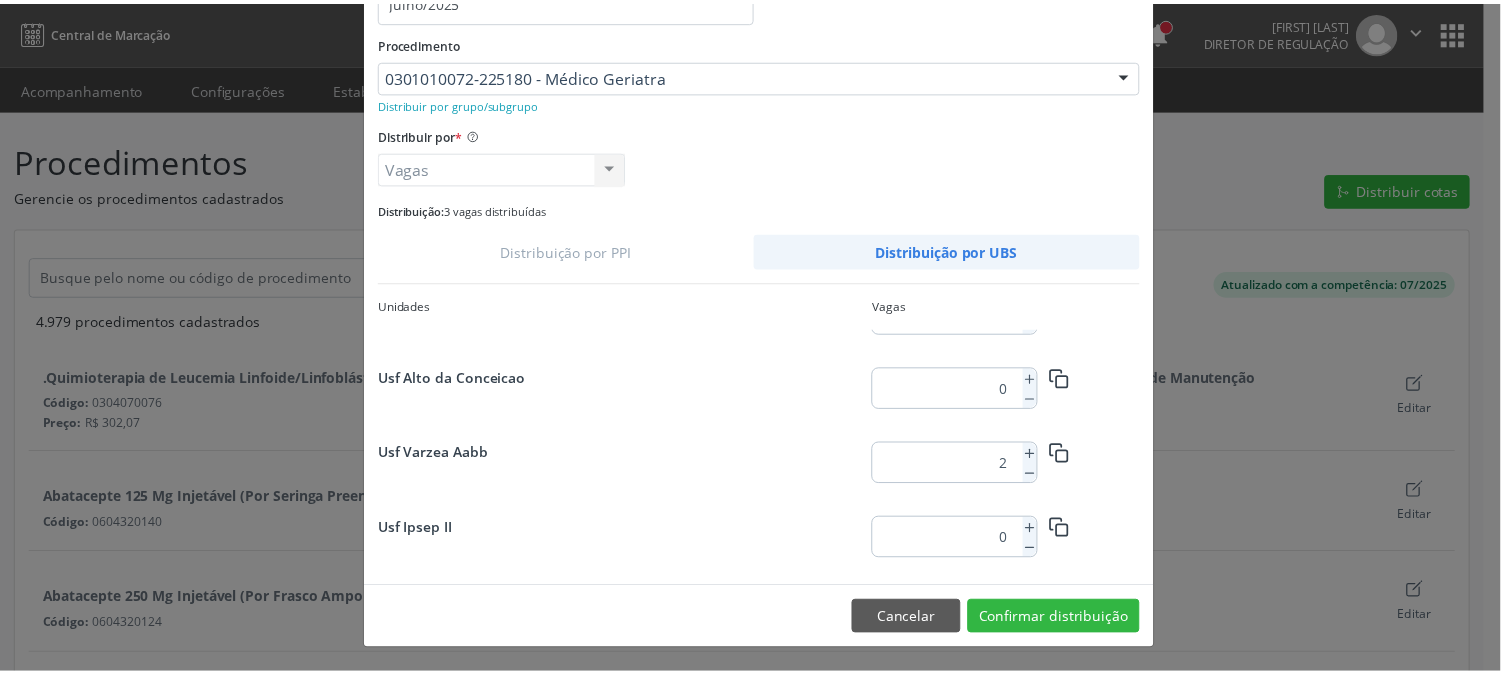 scroll, scrollTop: 1183, scrollLeft: 0, axis: vertical 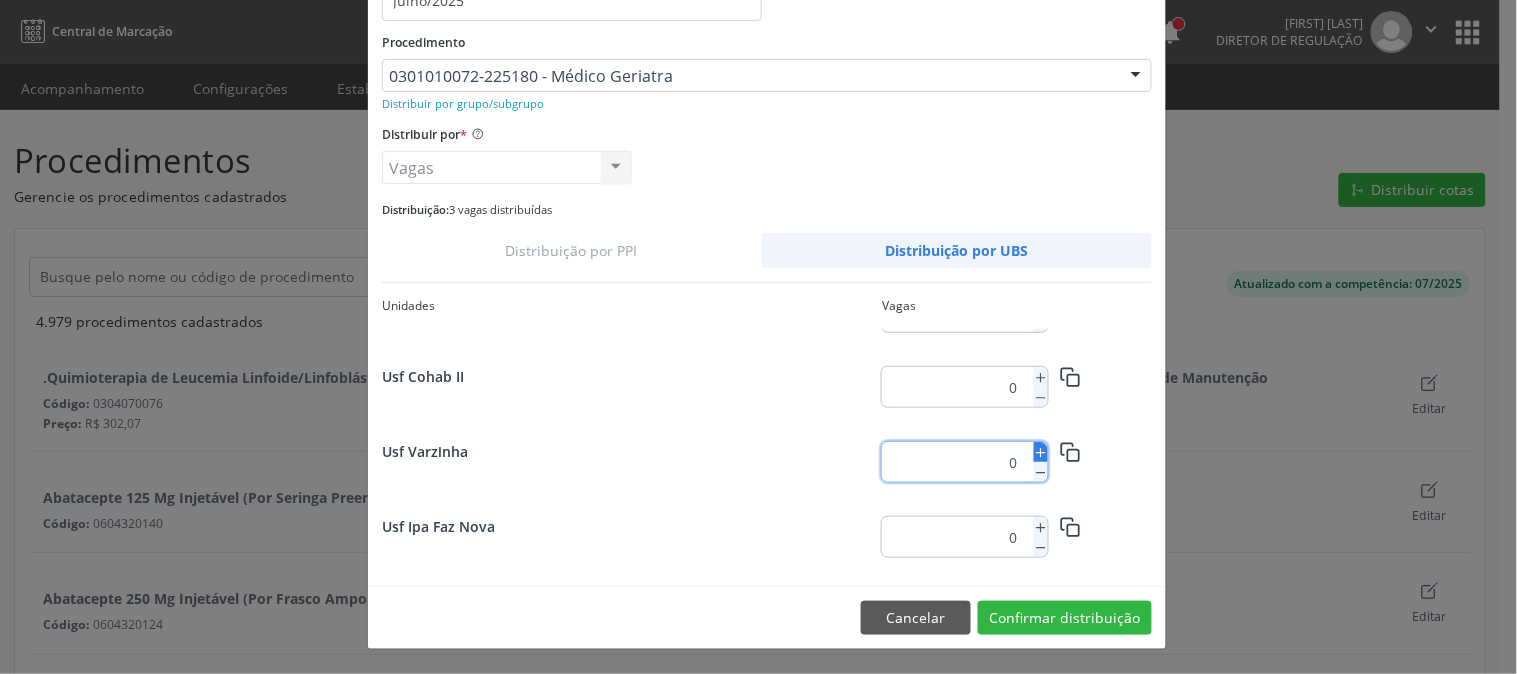 click 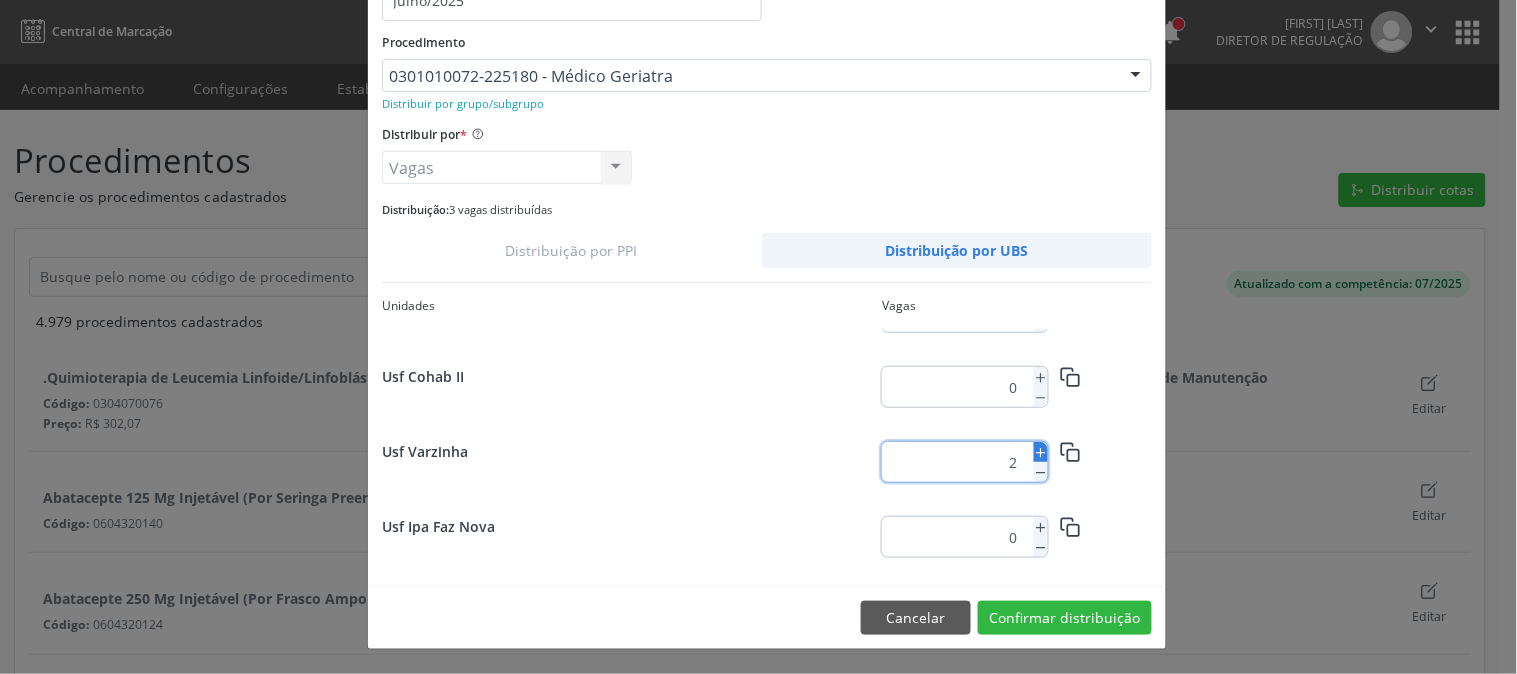 click 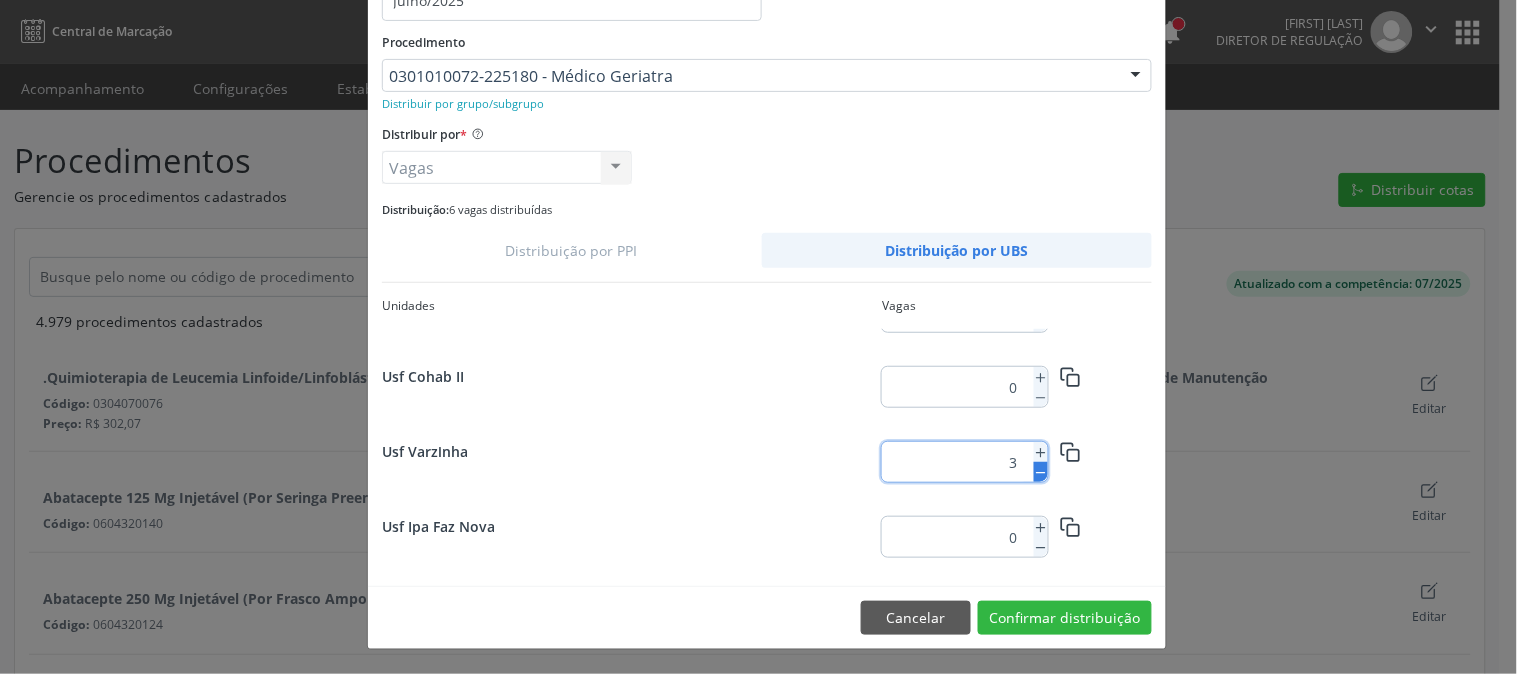 click 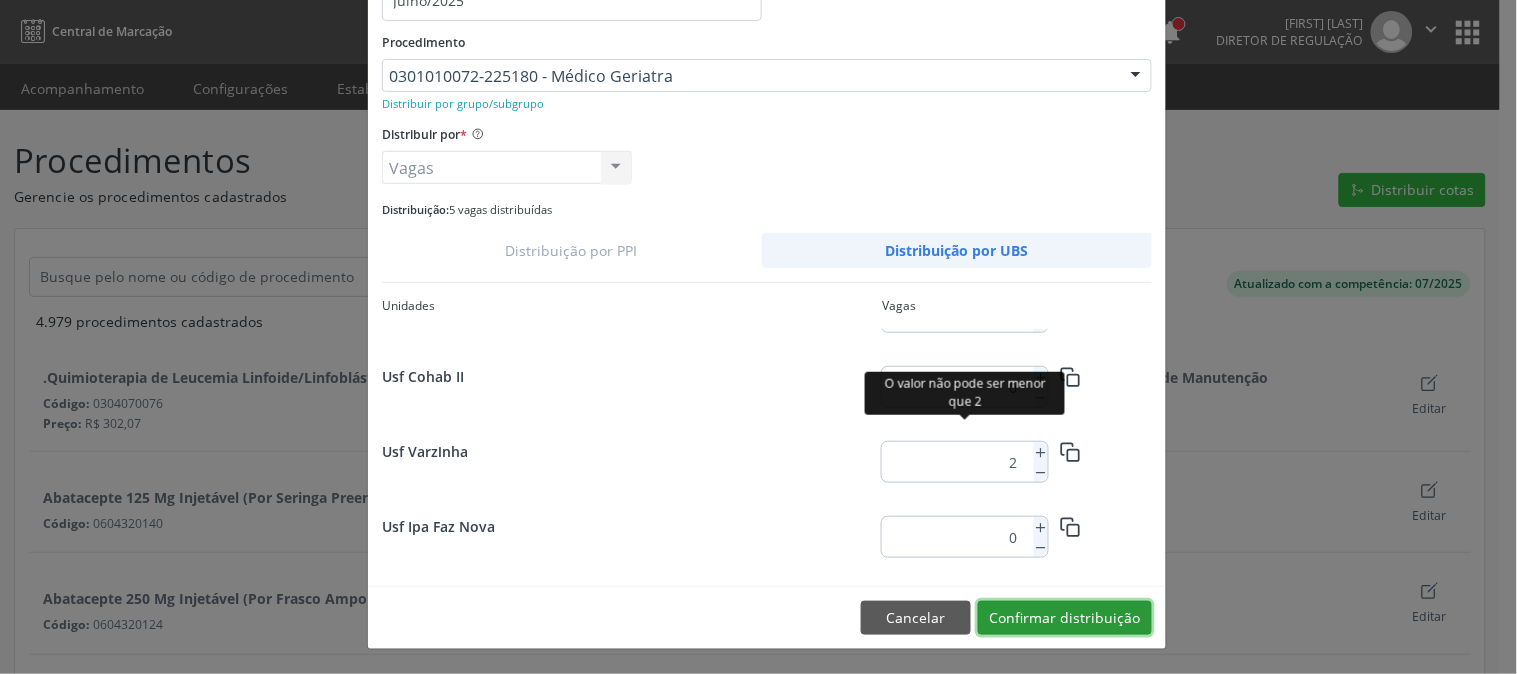 click on "Confirmar distribuição" at bounding box center (1065, 618) 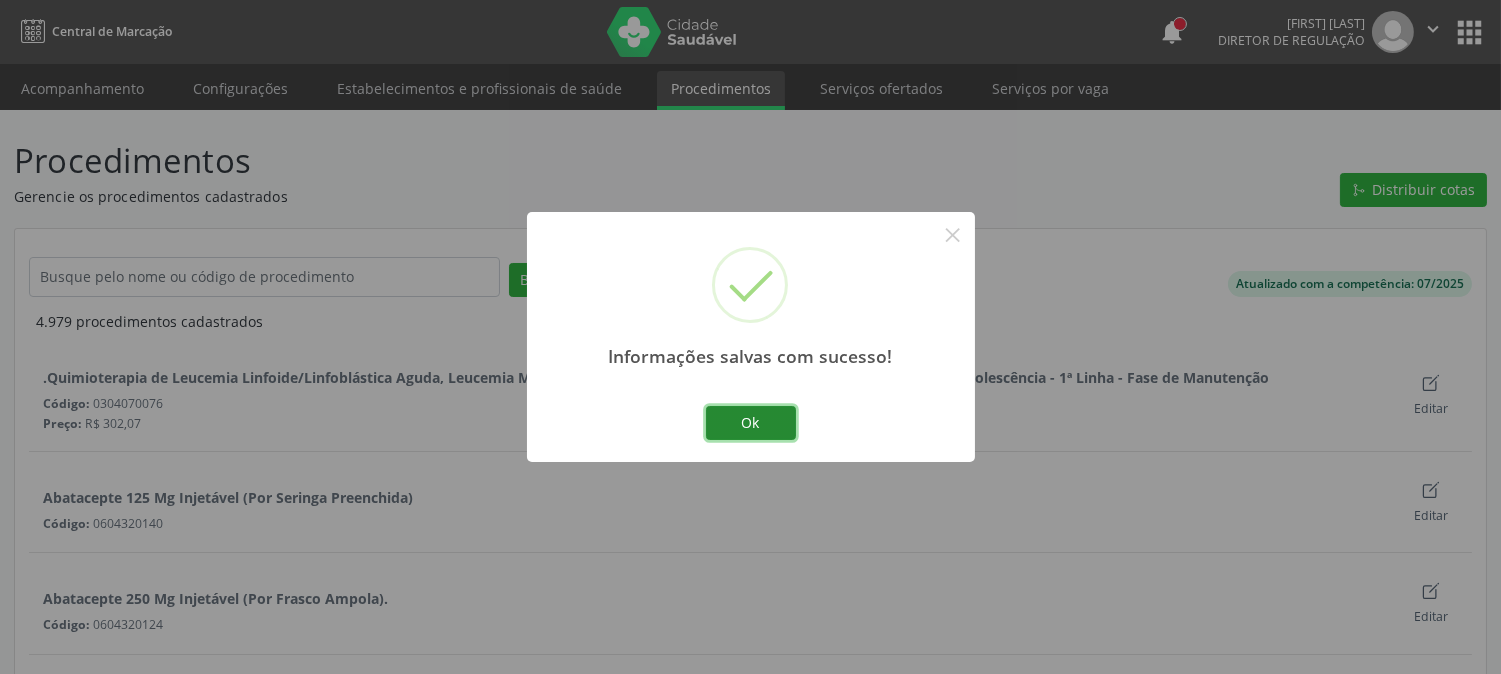 click on "Ok" at bounding box center [751, 423] 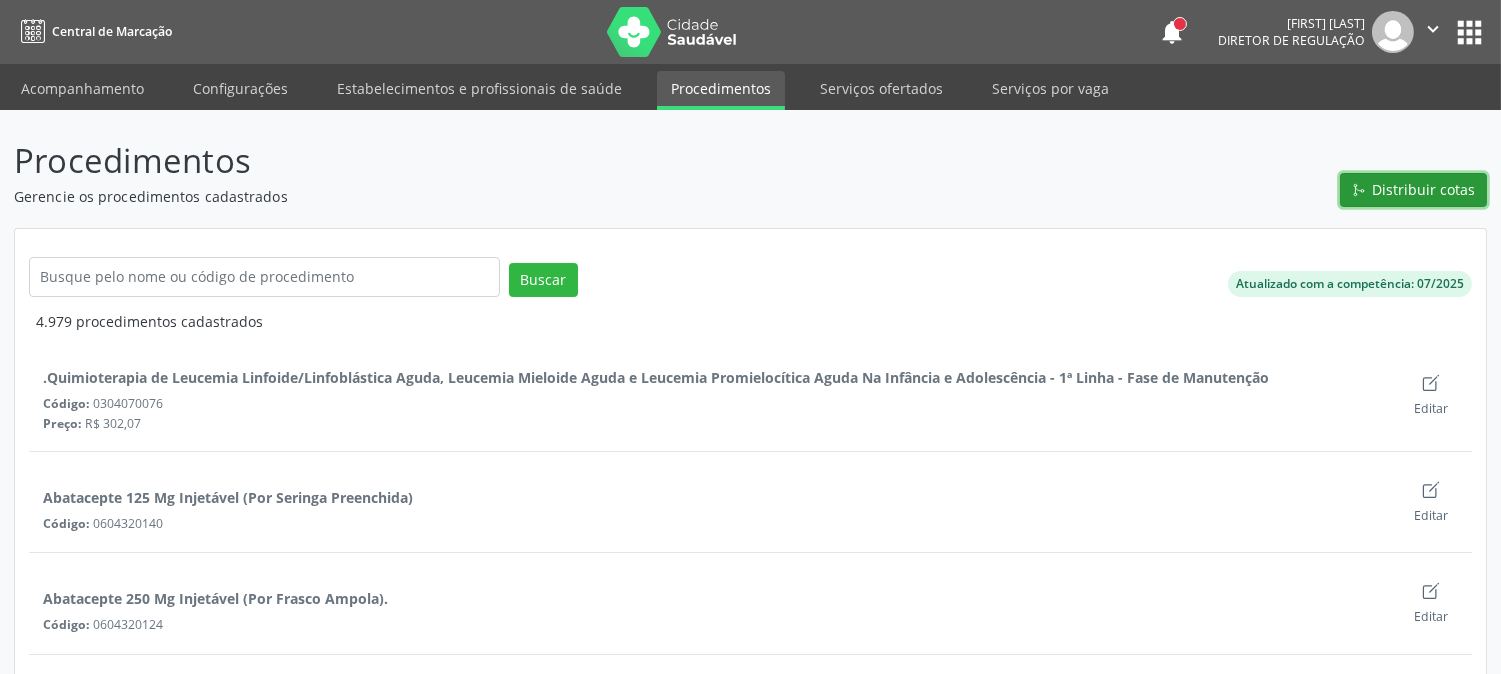 click 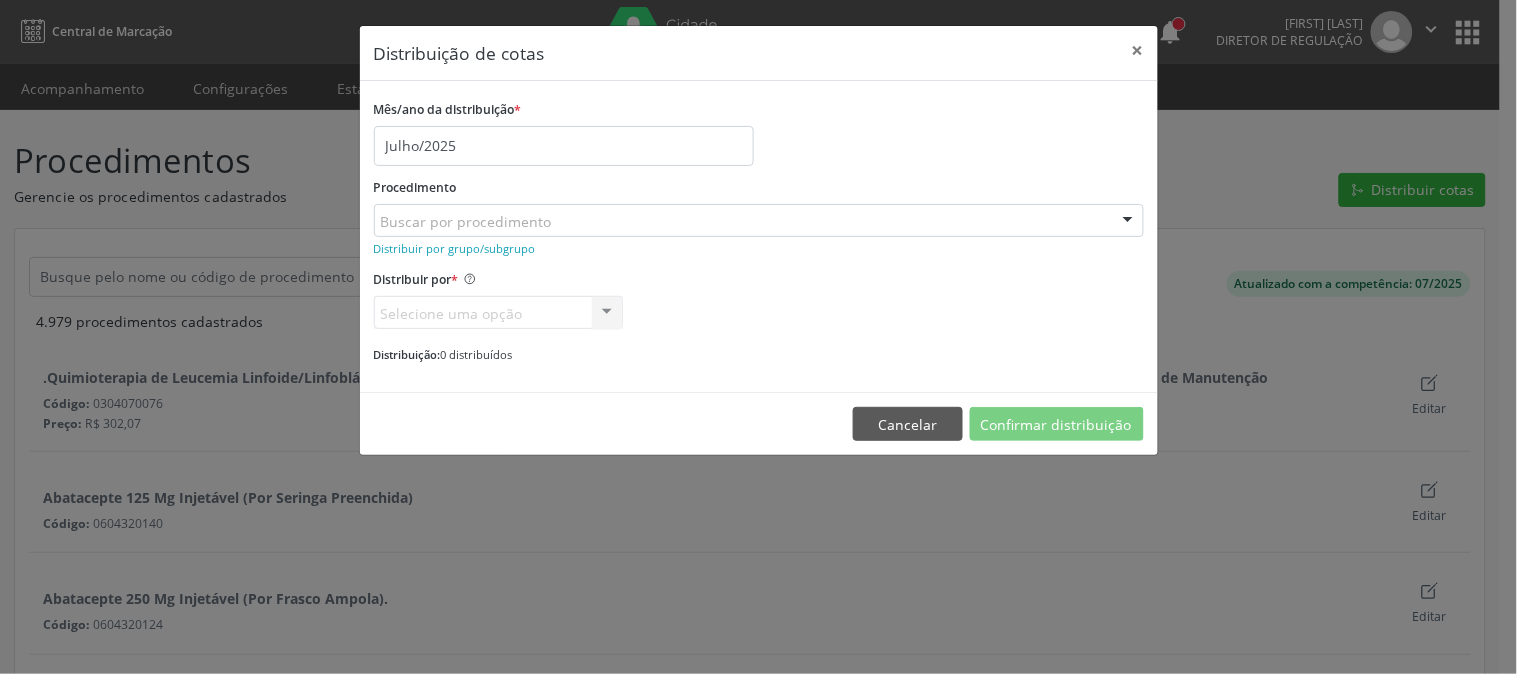 click on "Cancelar Confirmar distribuição" at bounding box center [759, 423] 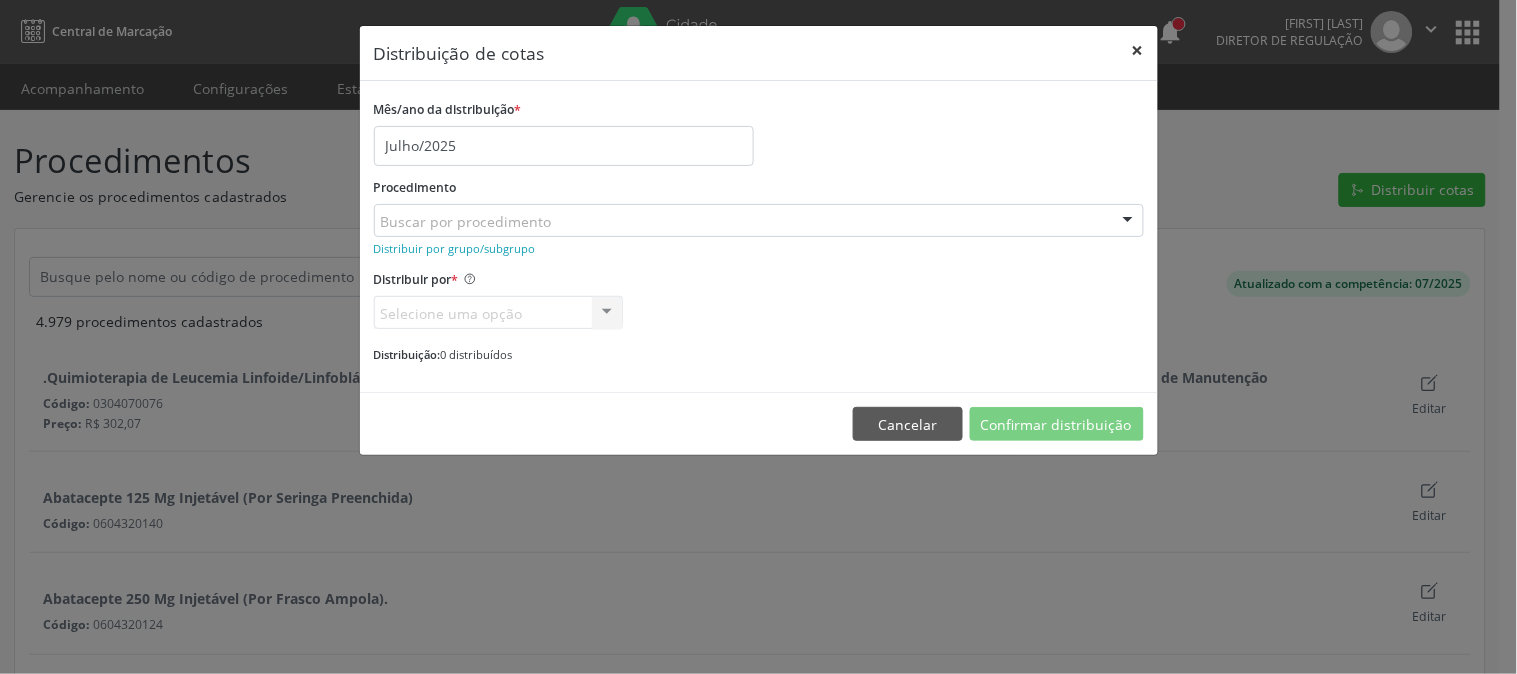 click on "×" at bounding box center [1138, 50] 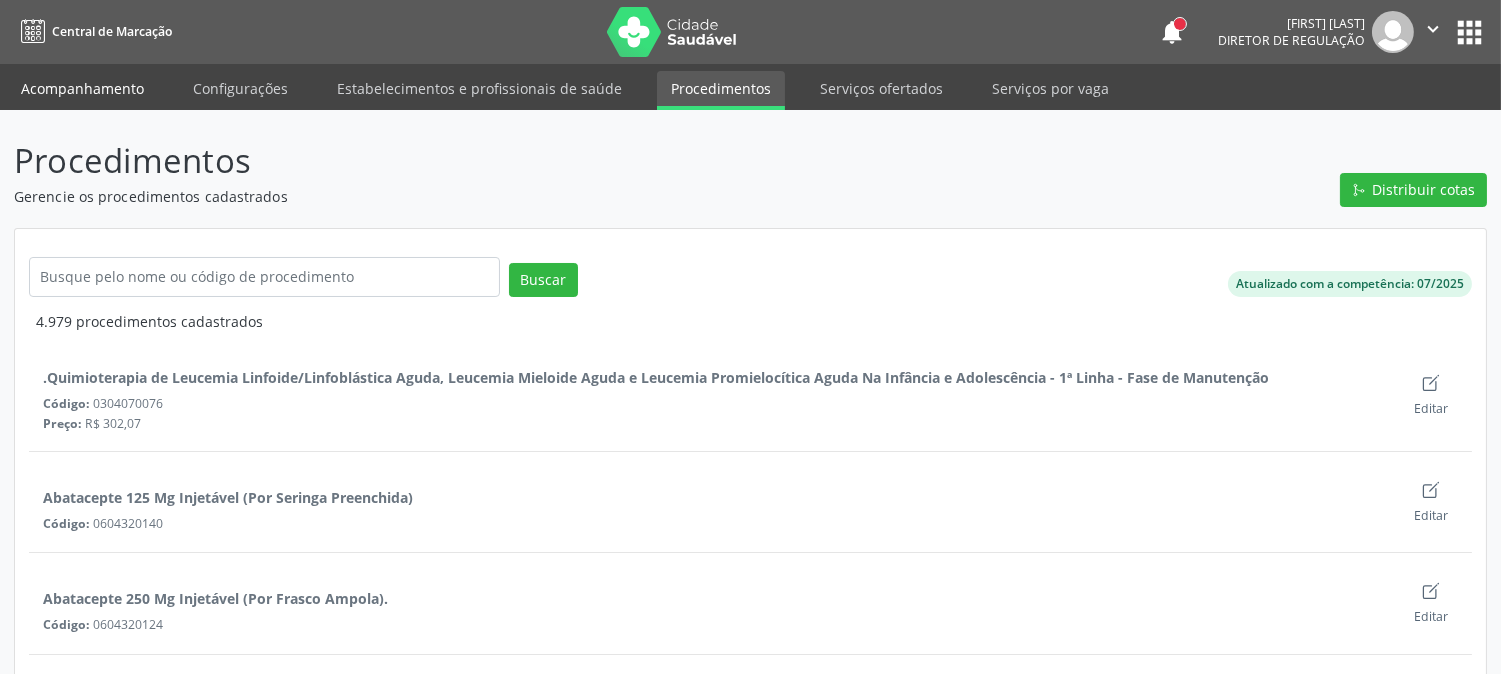 click on "Acompanhamento" at bounding box center [82, 88] 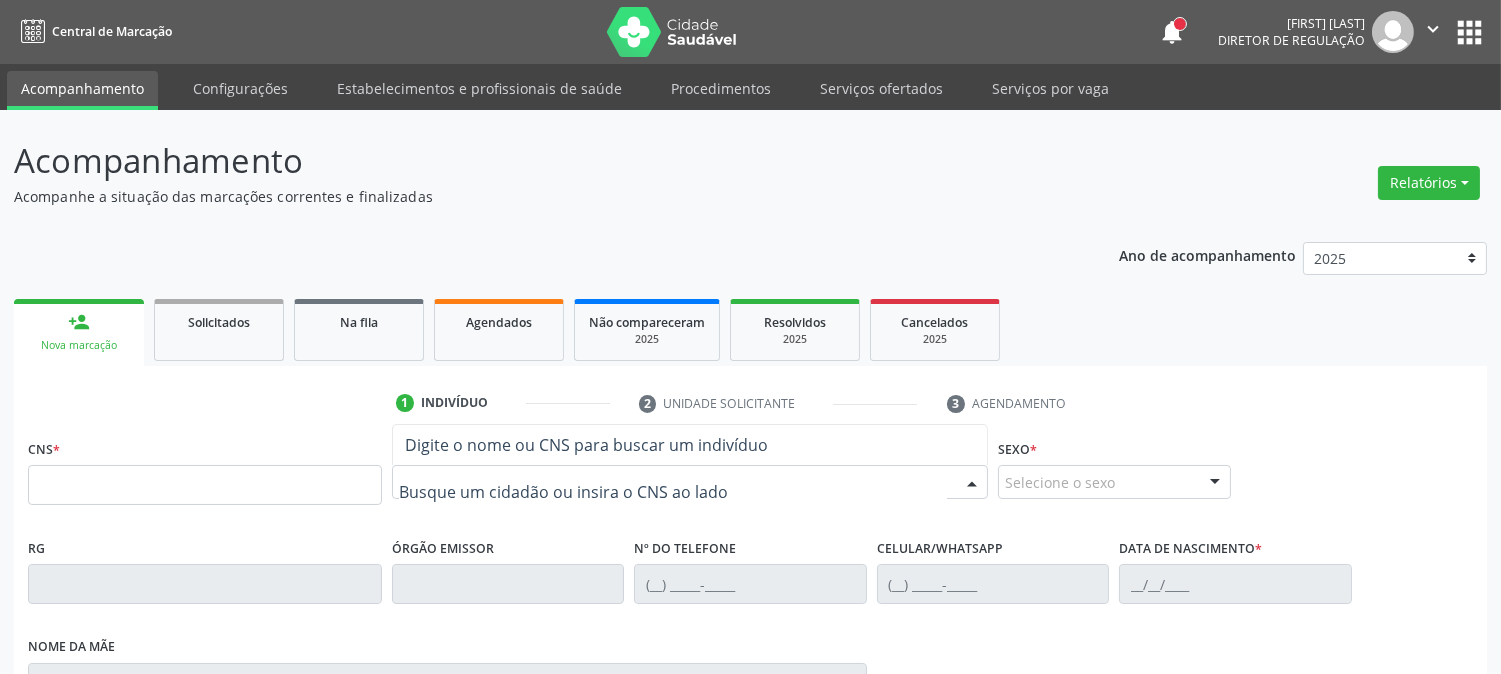 paste on "[FIRST] [LAST] [LAST]" 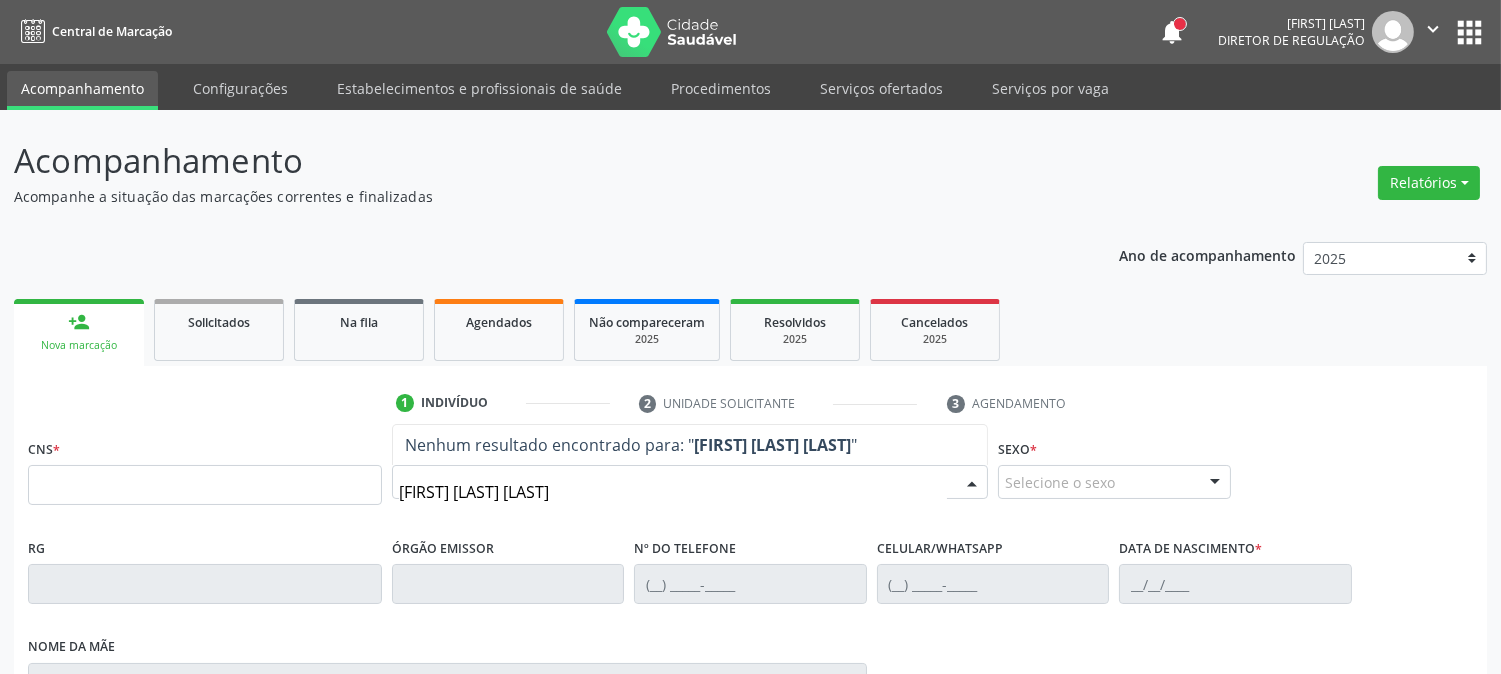 click on "[FIRST] [LAST] [LAST]" at bounding box center (673, 492) 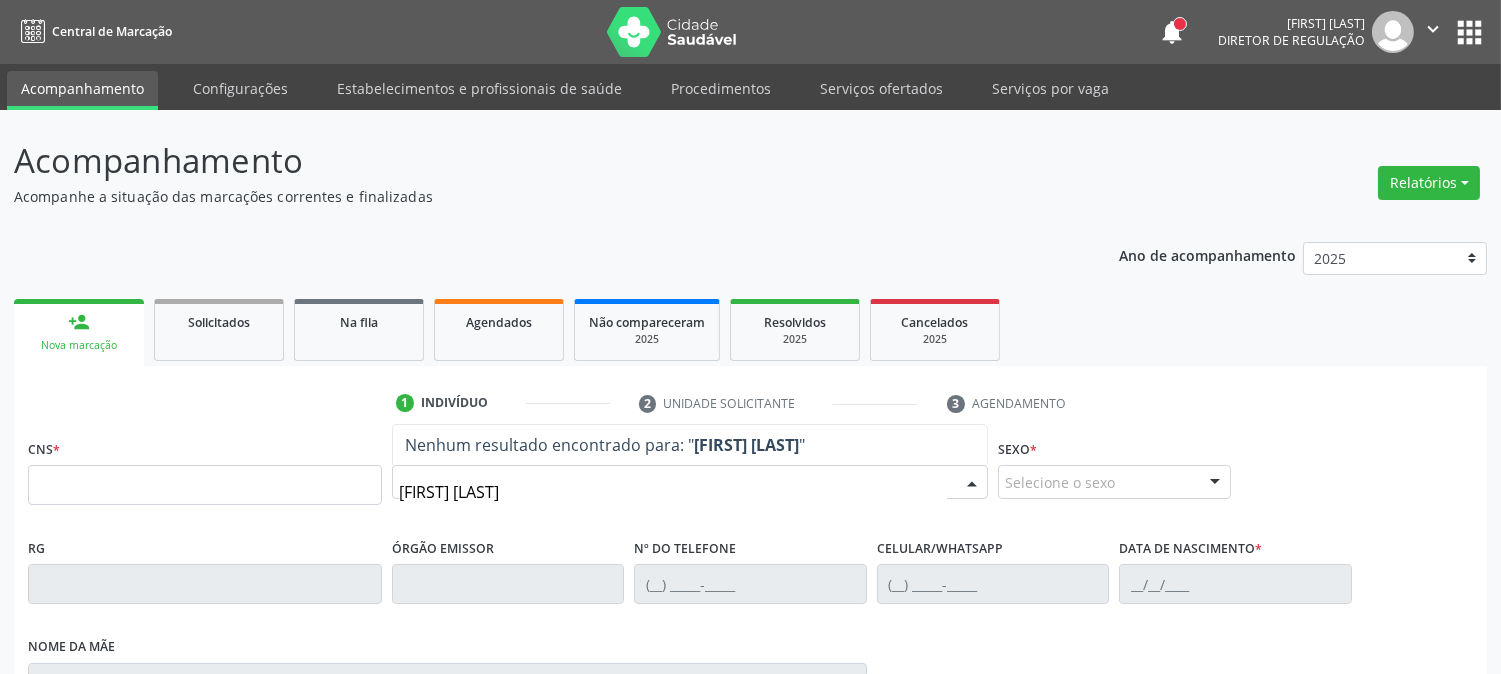 type on "[FIRST] [LAST]" 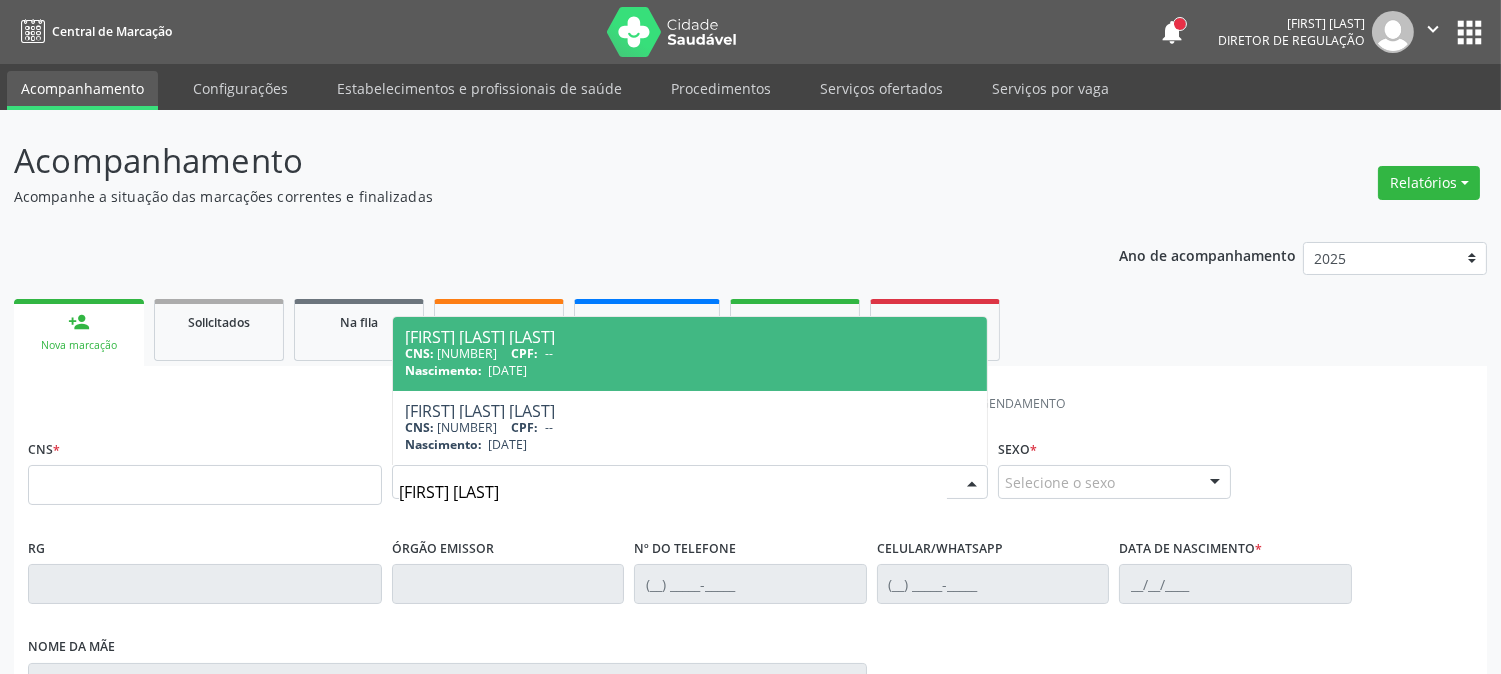 click on "CNS:
[NUMBER]
CPF:    --" at bounding box center (690, 353) 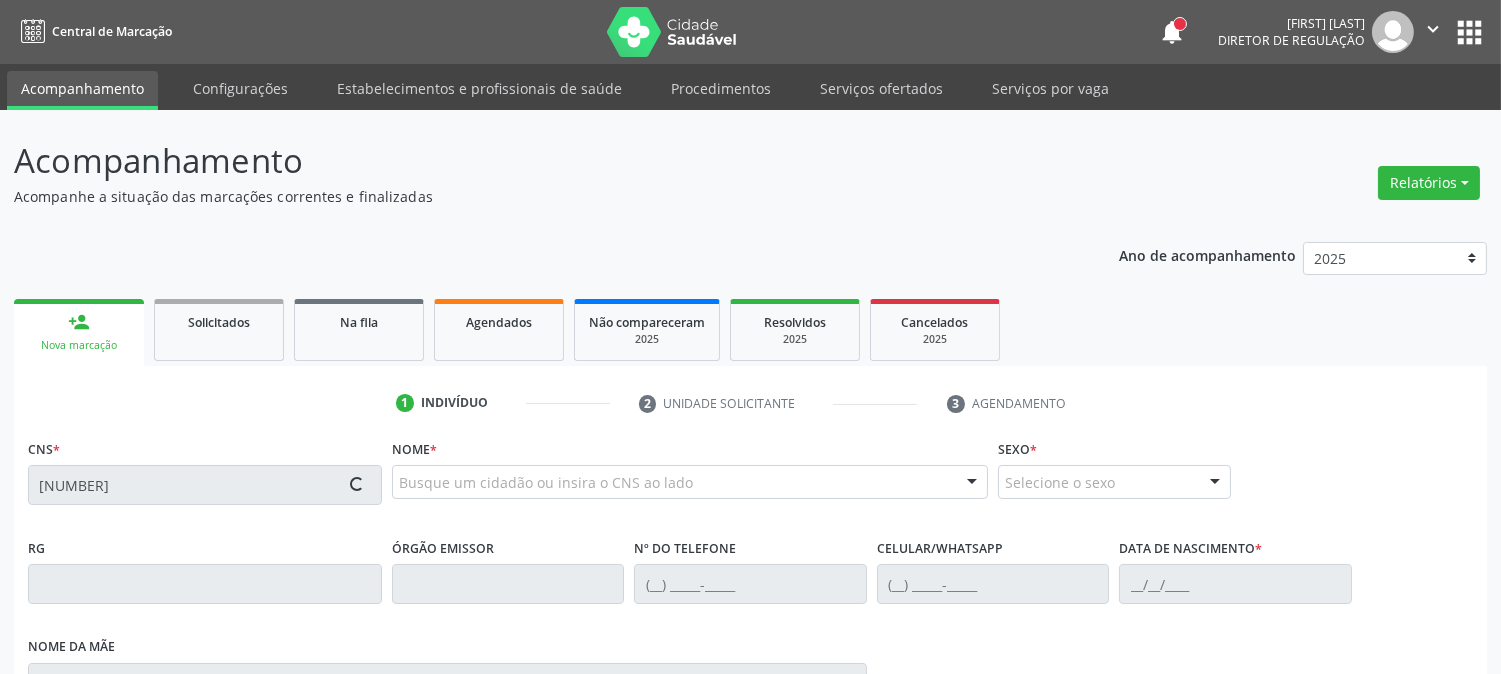 type on "[NUMBER]" 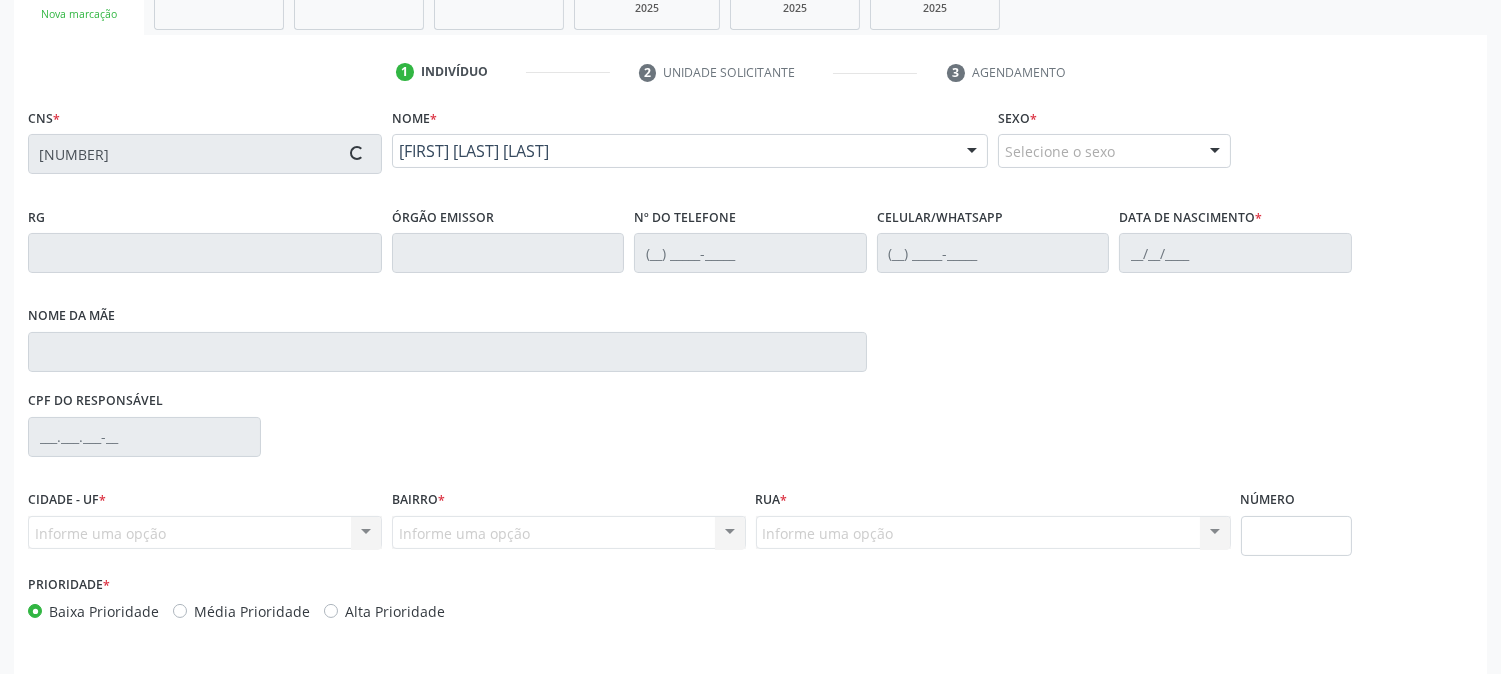 scroll, scrollTop: 333, scrollLeft: 0, axis: vertical 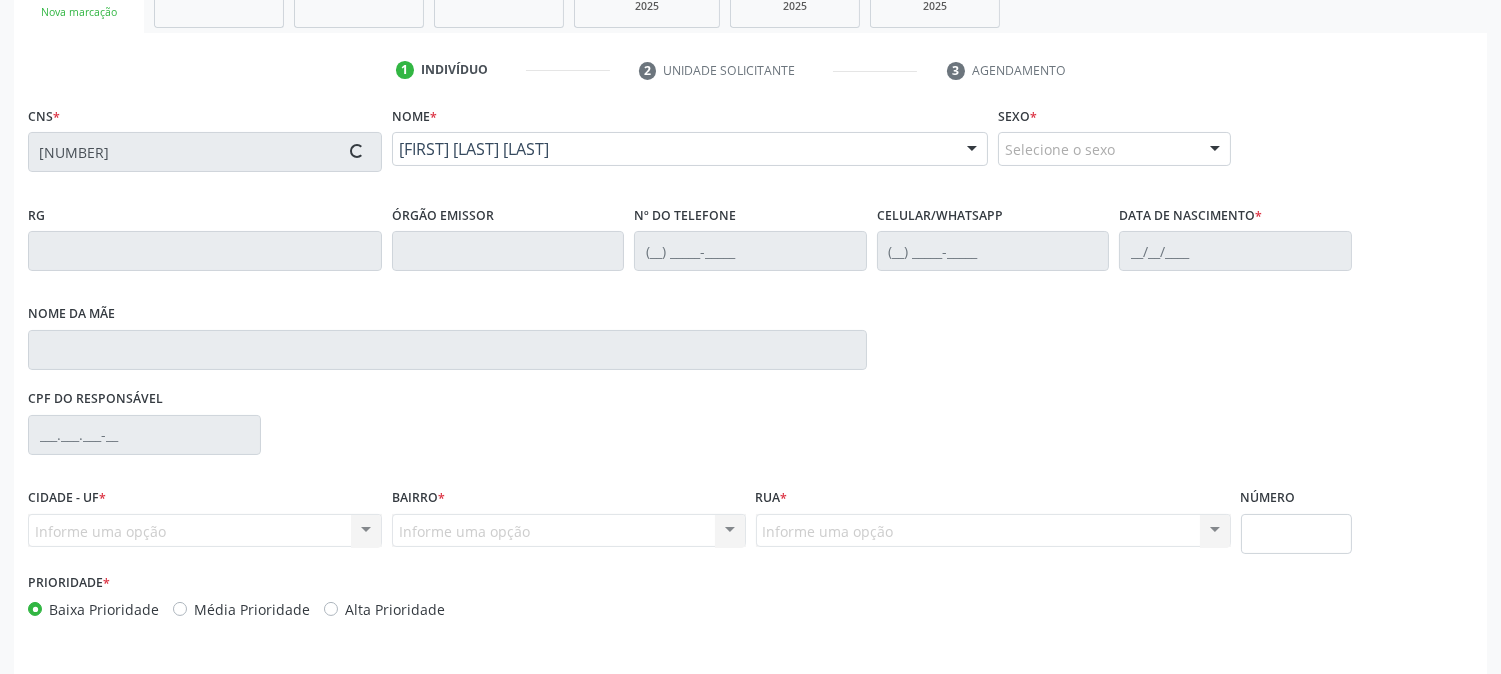 type on "([PHONE])" 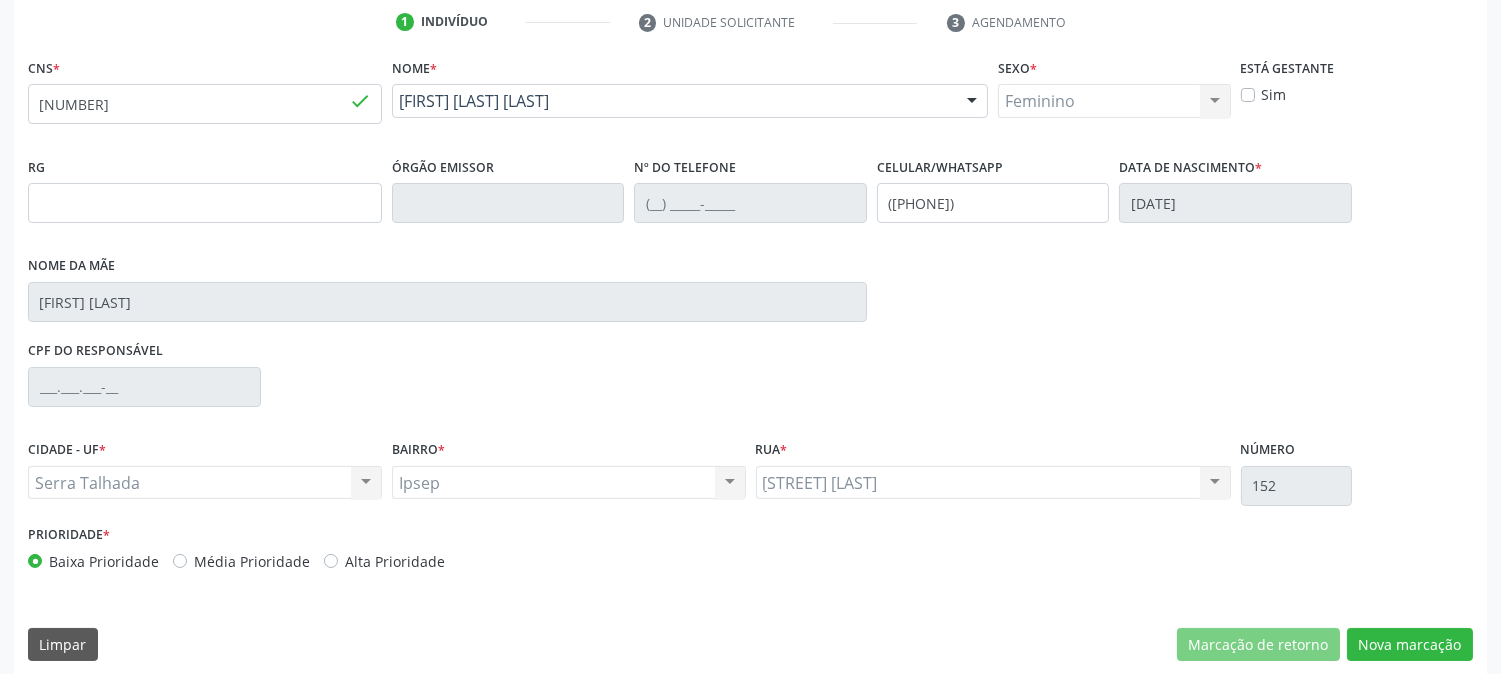 scroll, scrollTop: 395, scrollLeft: 0, axis: vertical 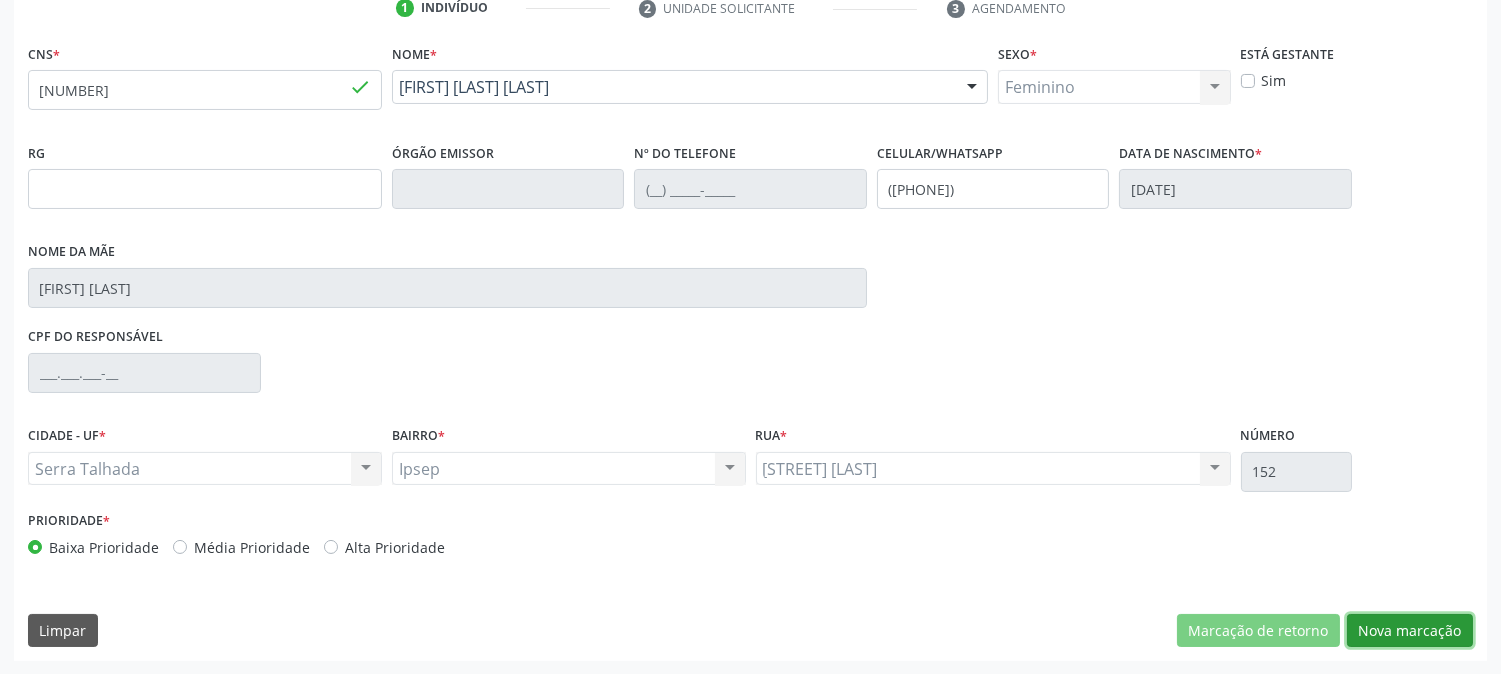 click on "Nova marcação" at bounding box center (1410, 631) 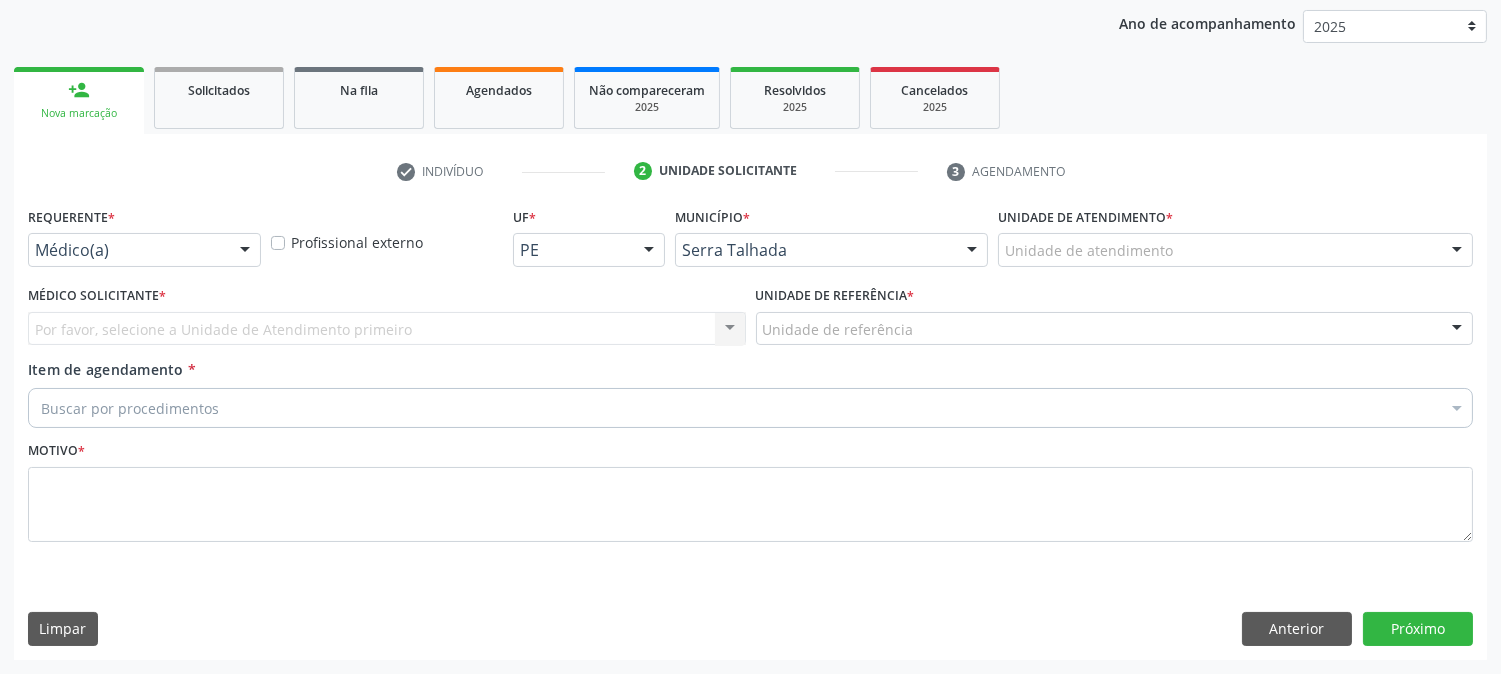 scroll, scrollTop: 231, scrollLeft: 0, axis: vertical 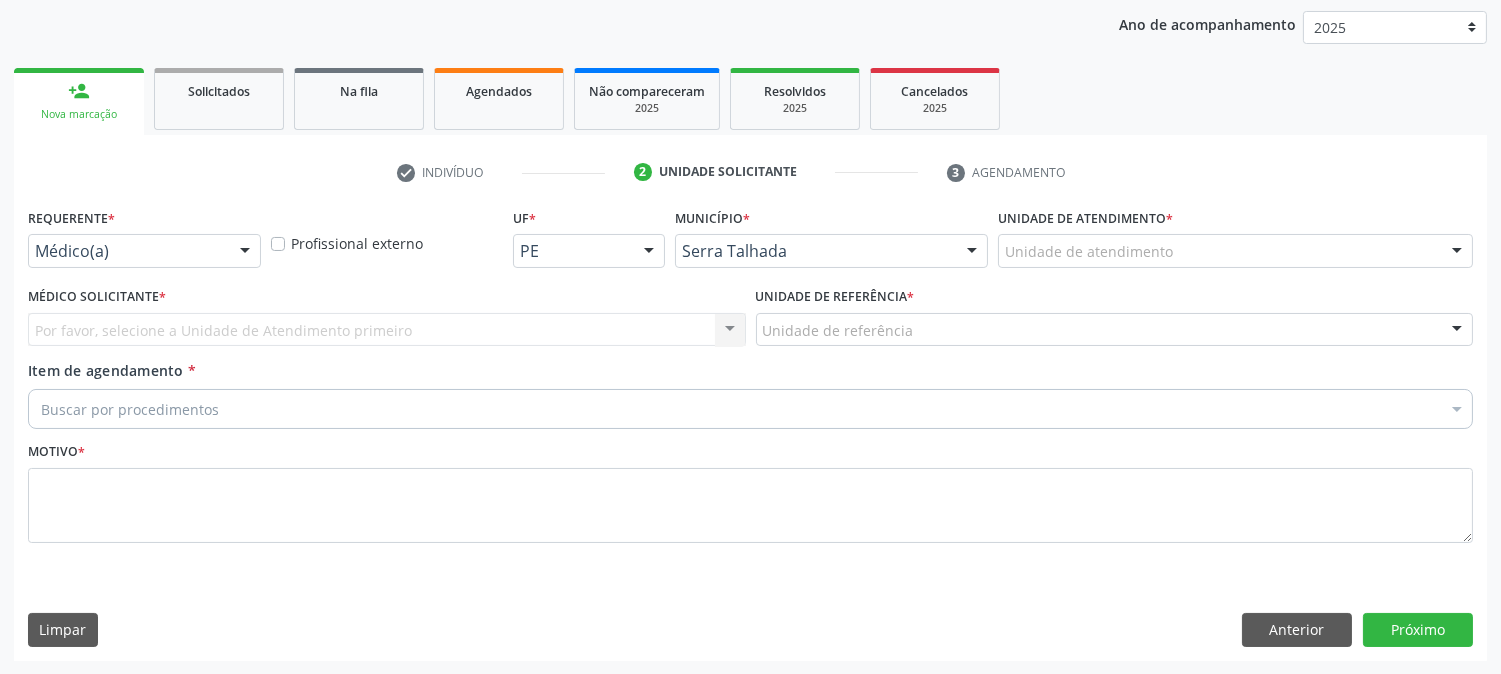 click on "Médico(a)" at bounding box center (144, 251) 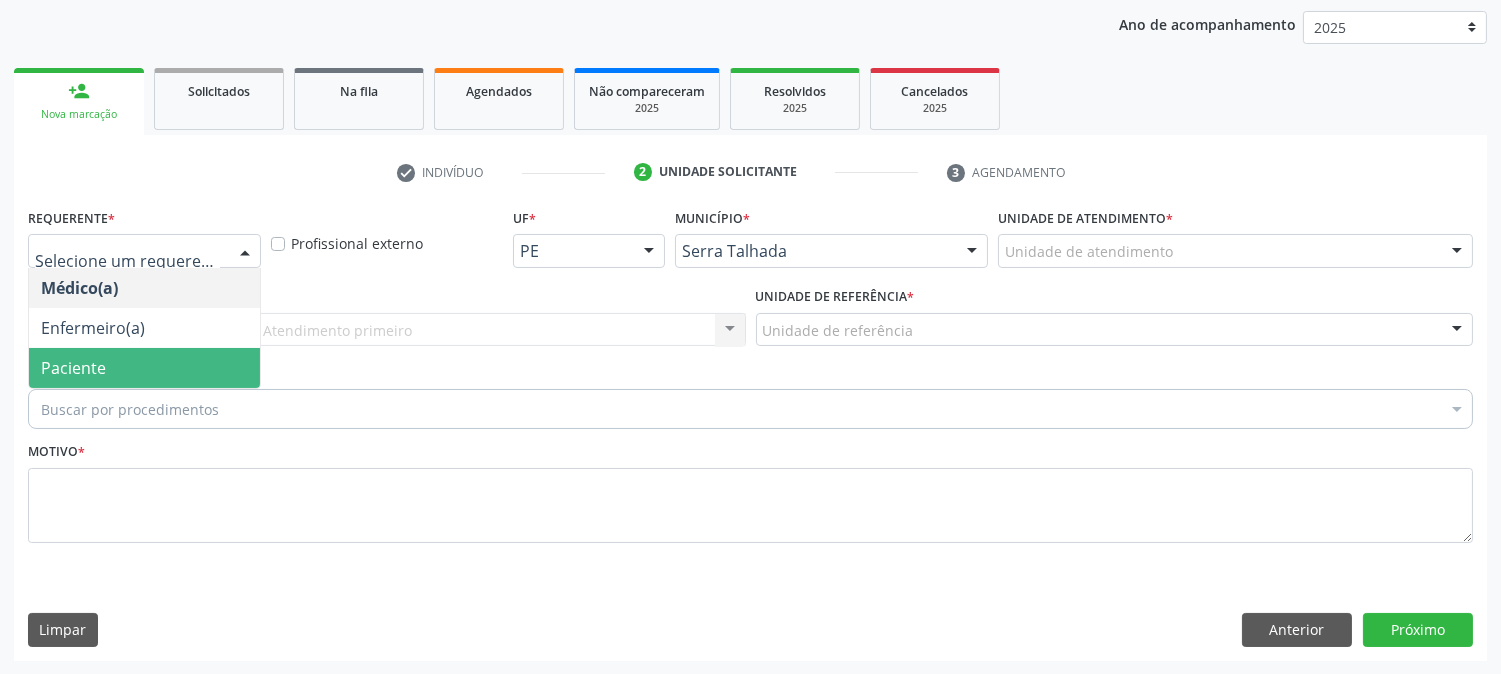 click on "Paciente" at bounding box center [144, 368] 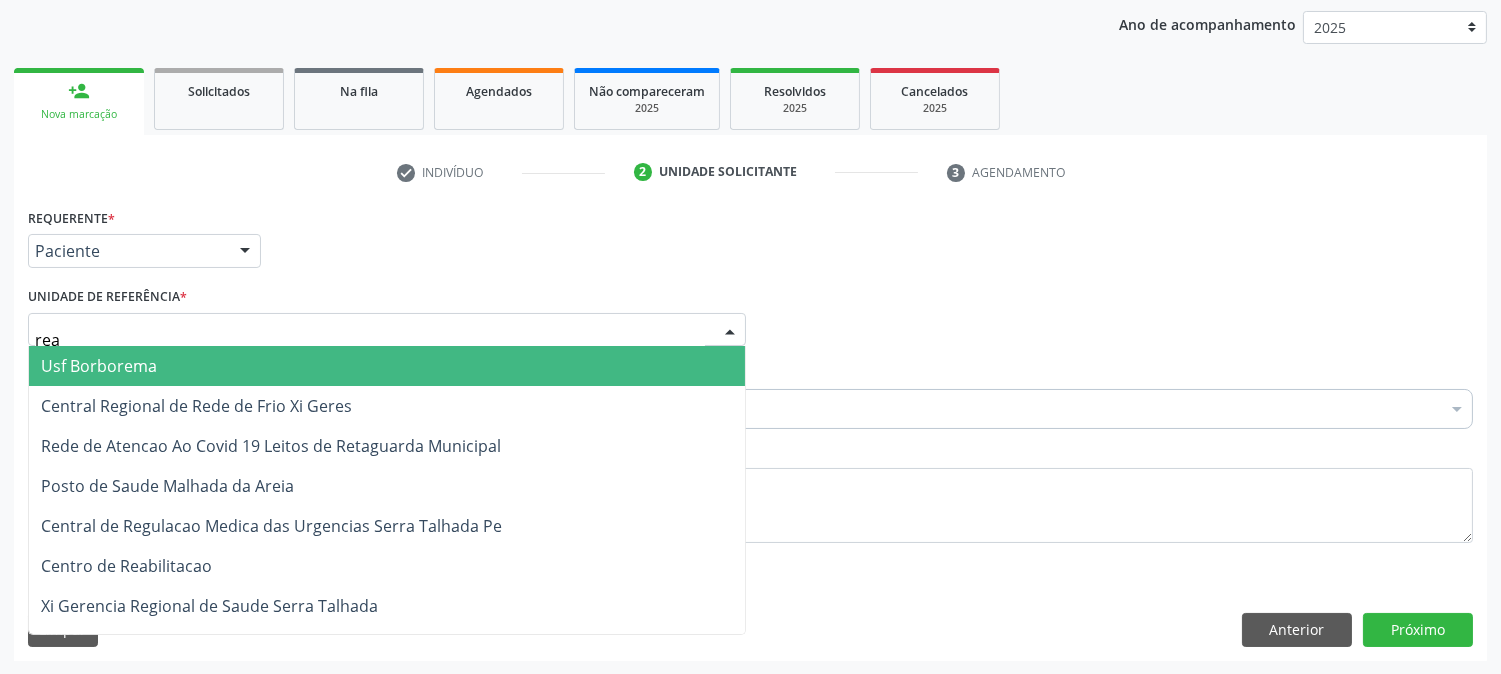 type on "reab" 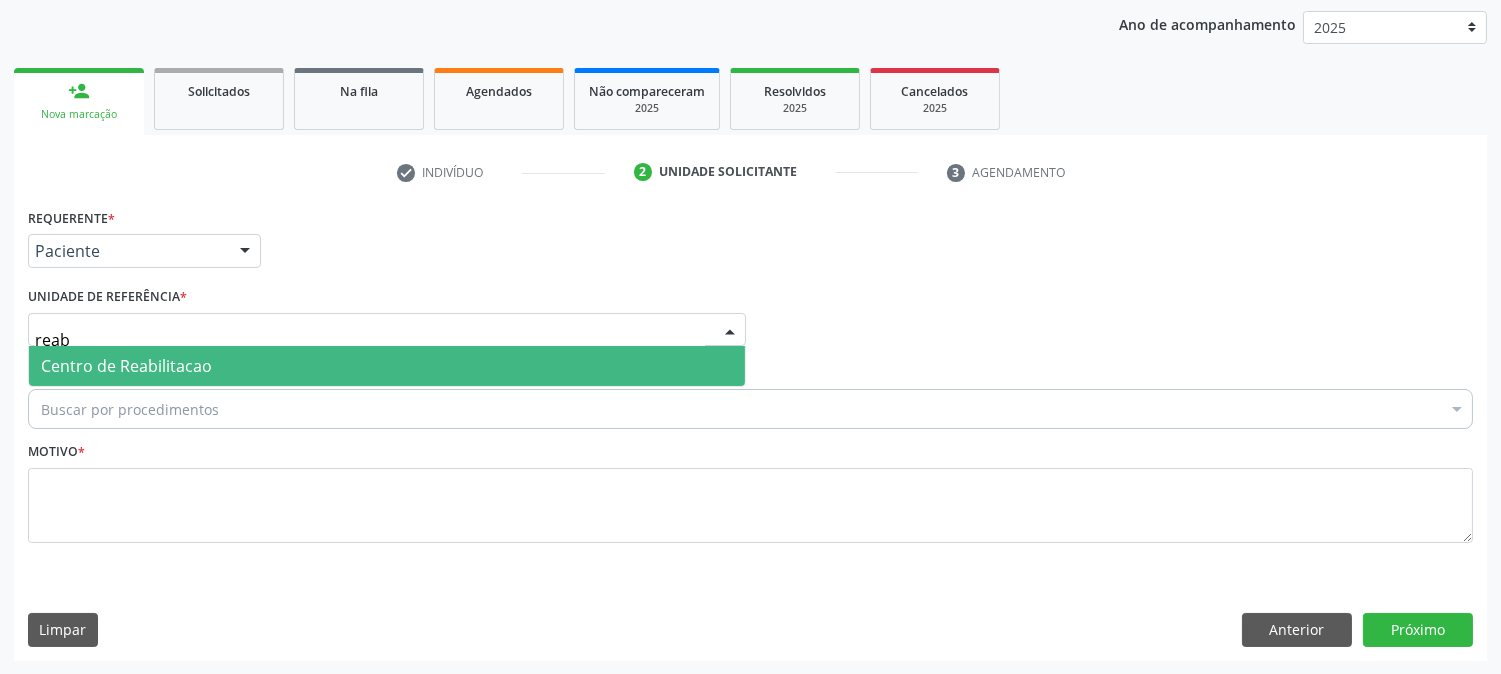 click on "Centro de Reabilitacao" at bounding box center (387, 366) 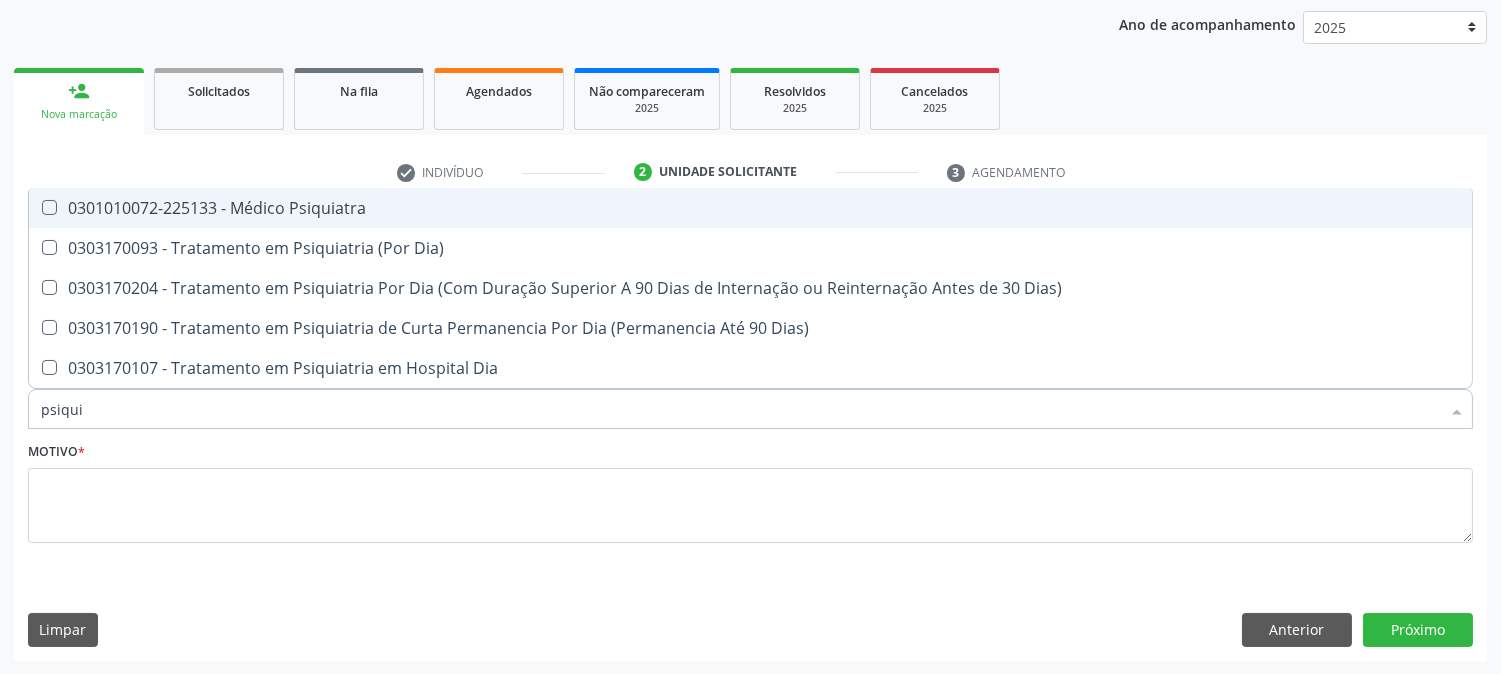 type on "psiquia" 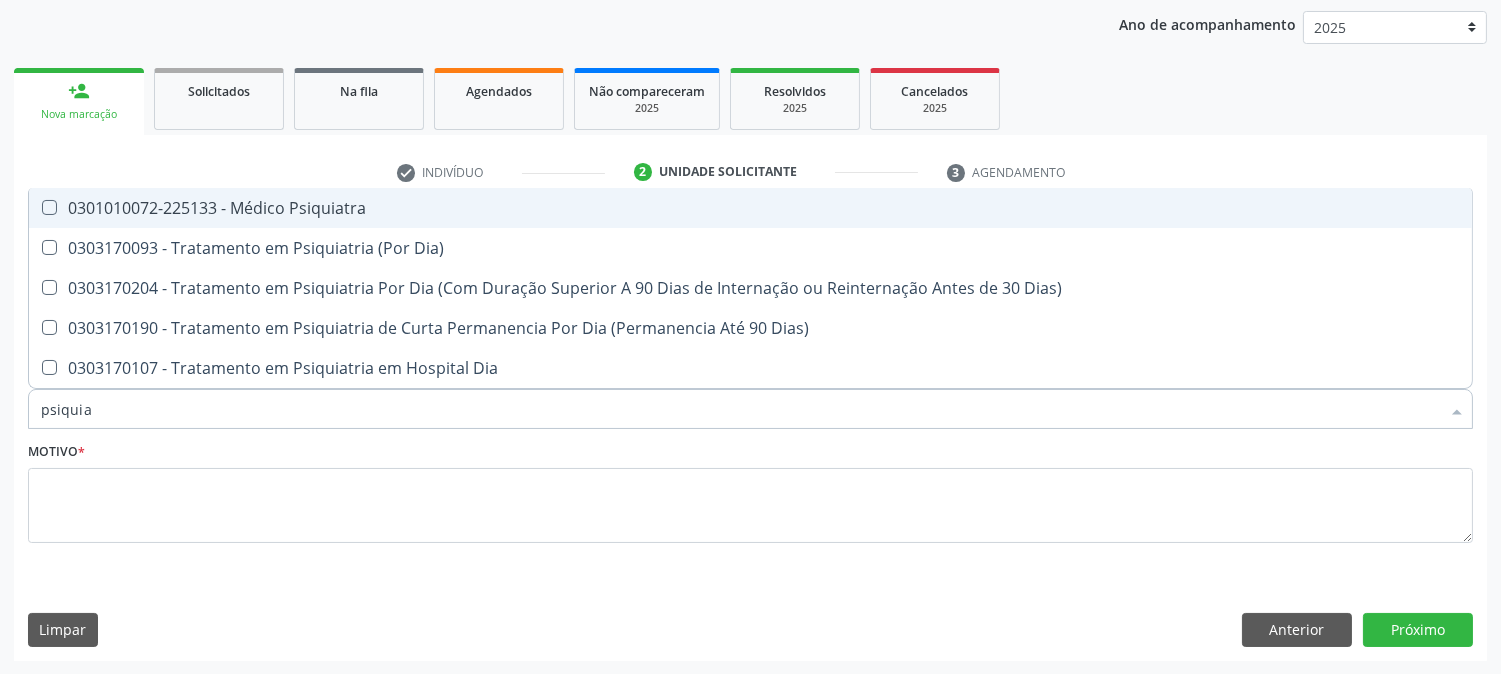 click on "0301010072-225133 - Médico Psiquiatra" at bounding box center (750, 208) 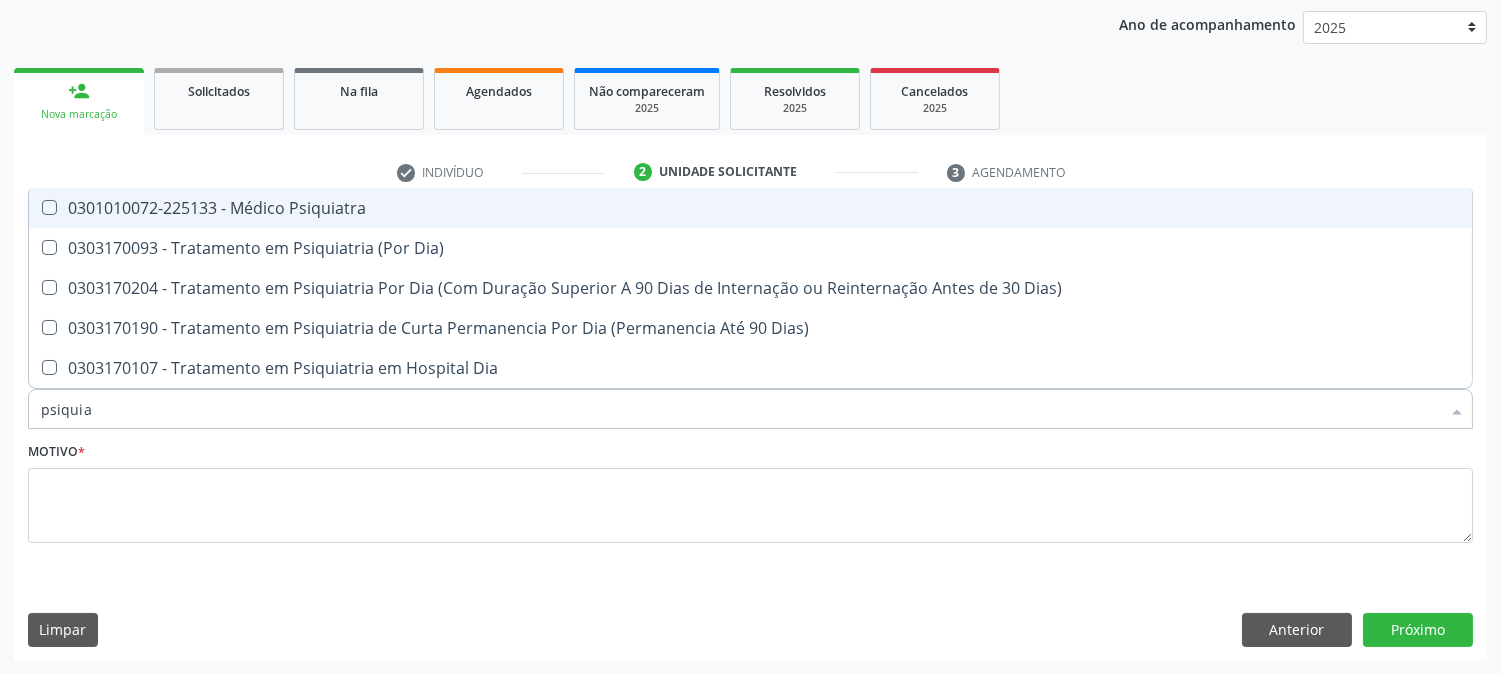 checkbox on "true" 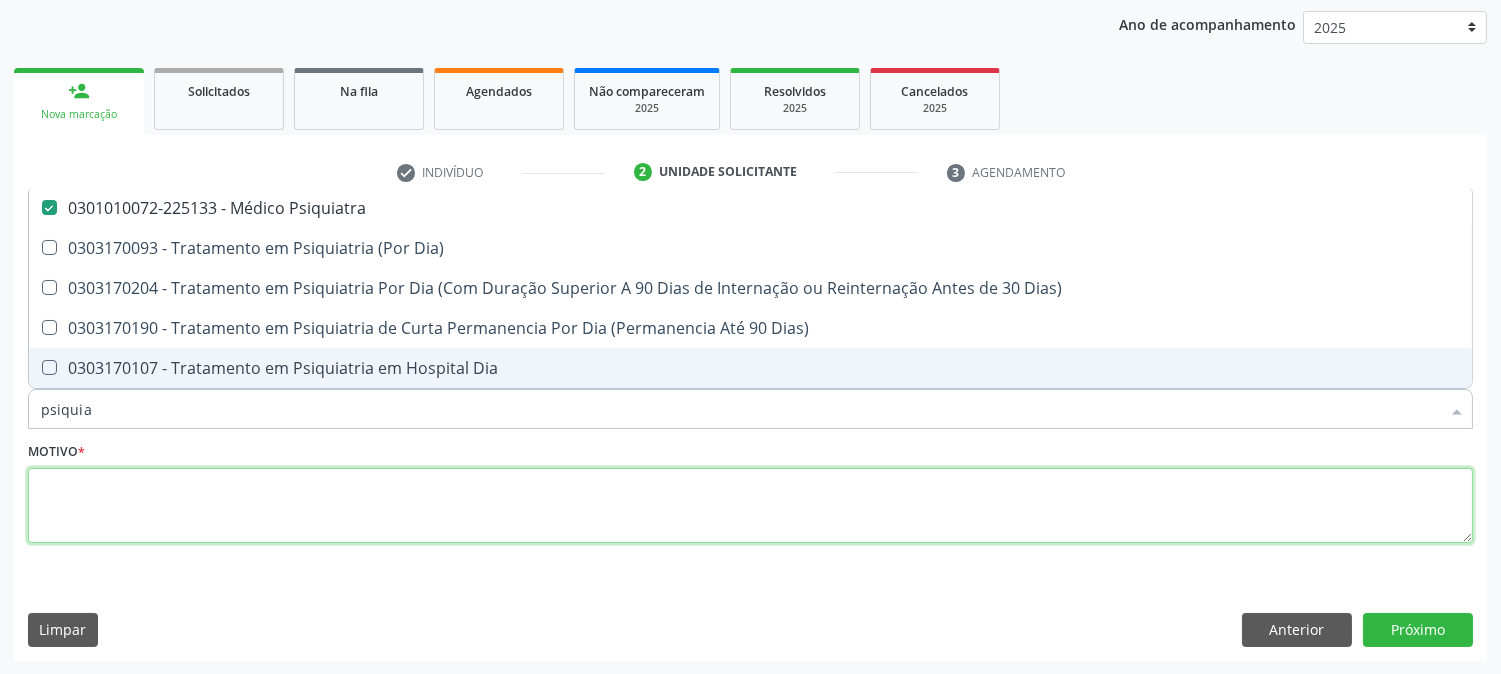 click at bounding box center [750, 506] 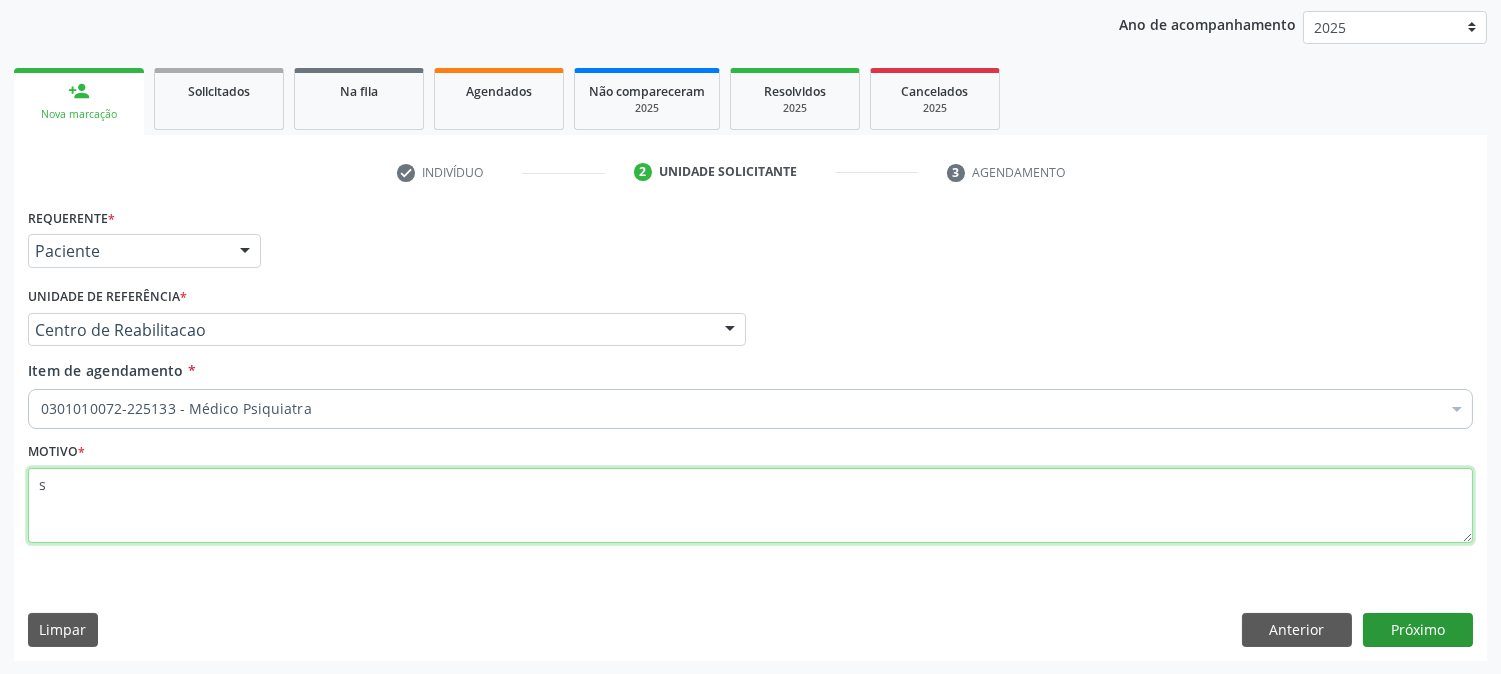 type on "s" 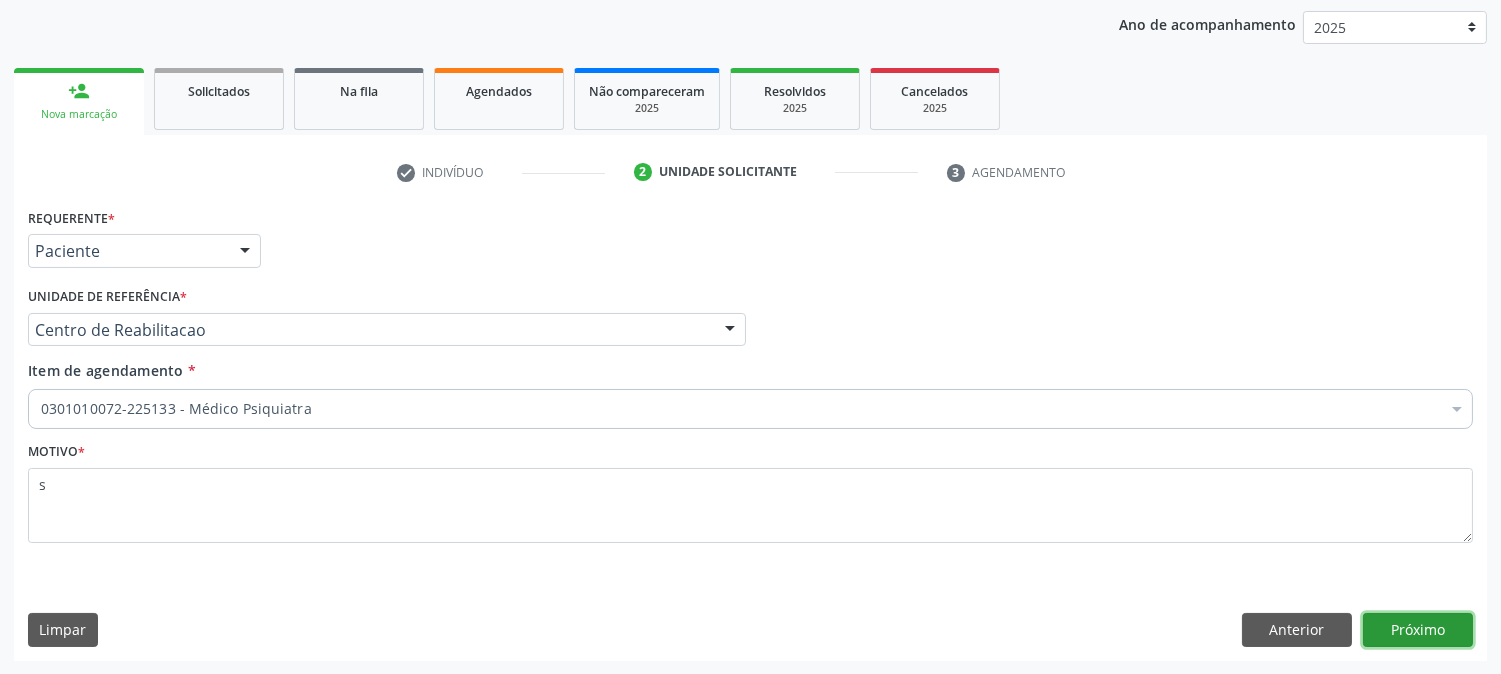 click on "Próximo" at bounding box center [1418, 630] 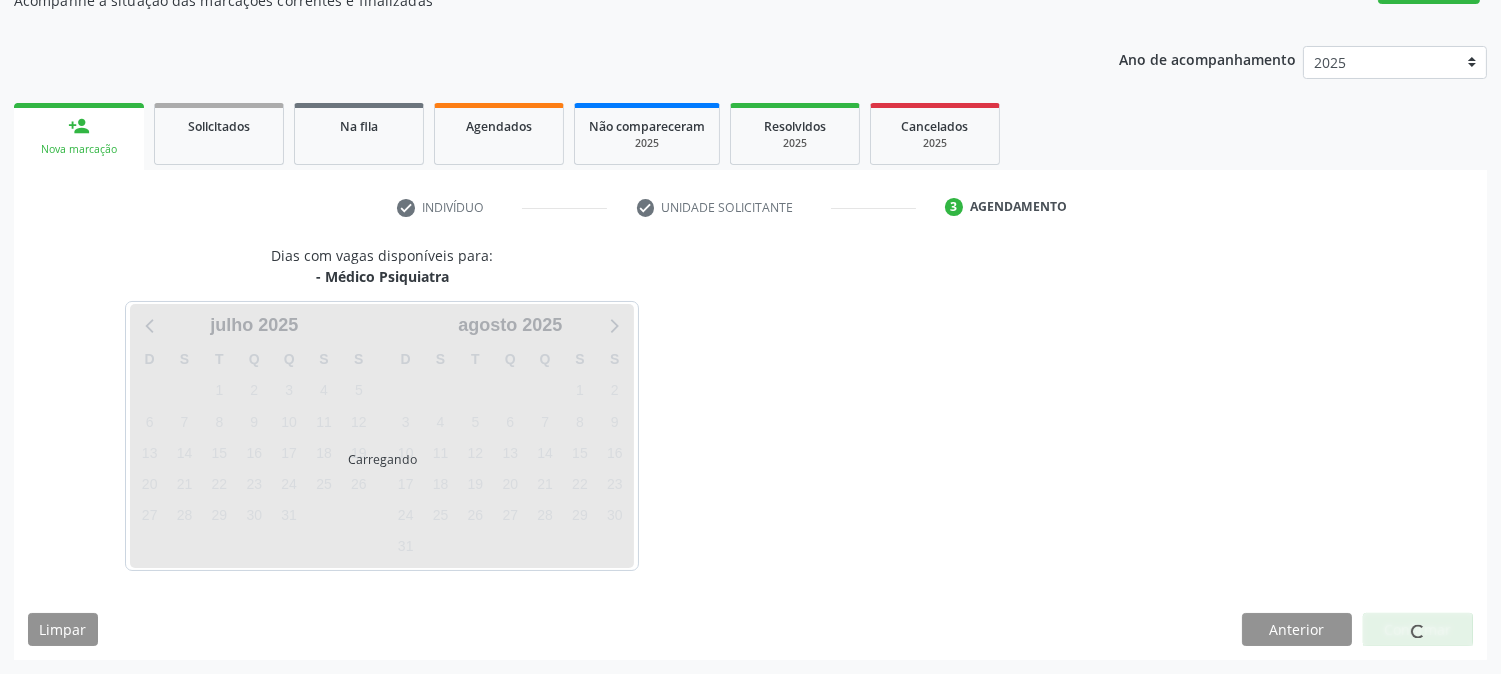 scroll, scrollTop: 195, scrollLeft: 0, axis: vertical 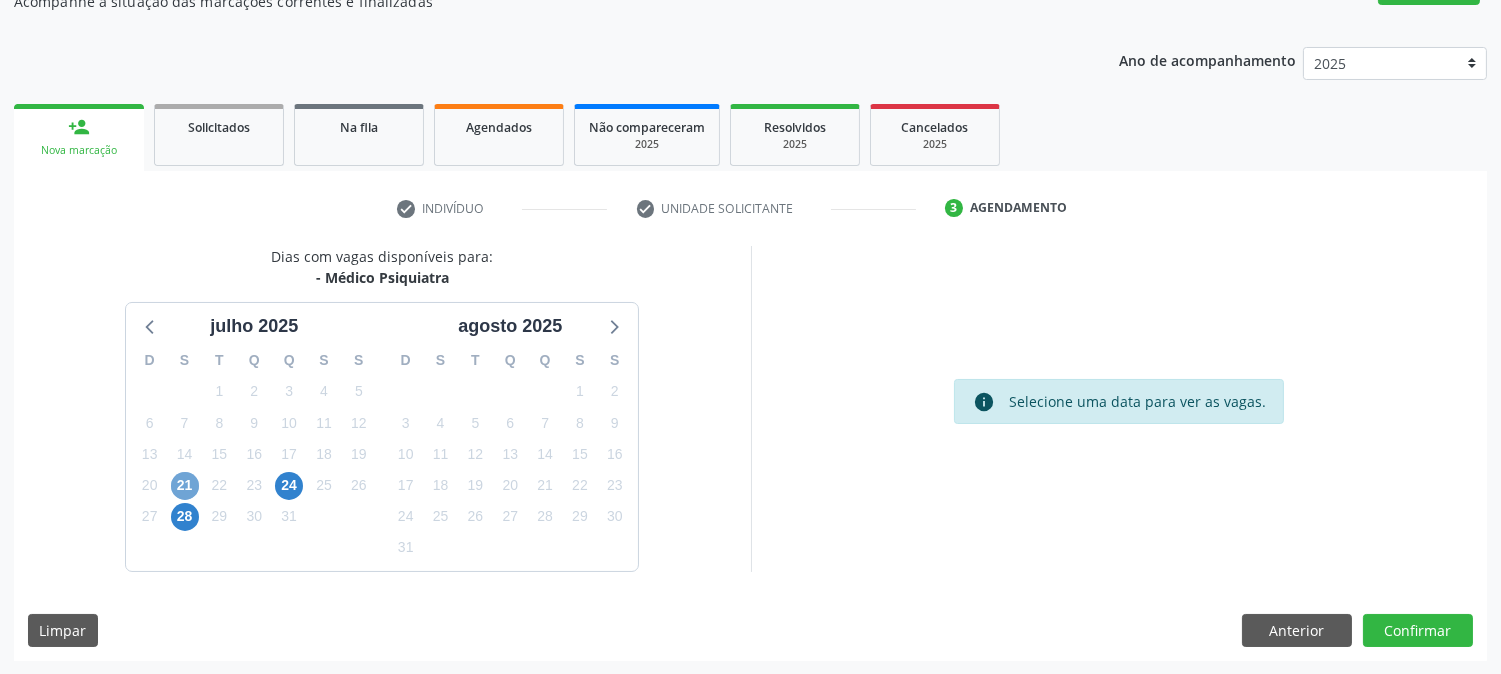 click on "21" at bounding box center [185, 486] 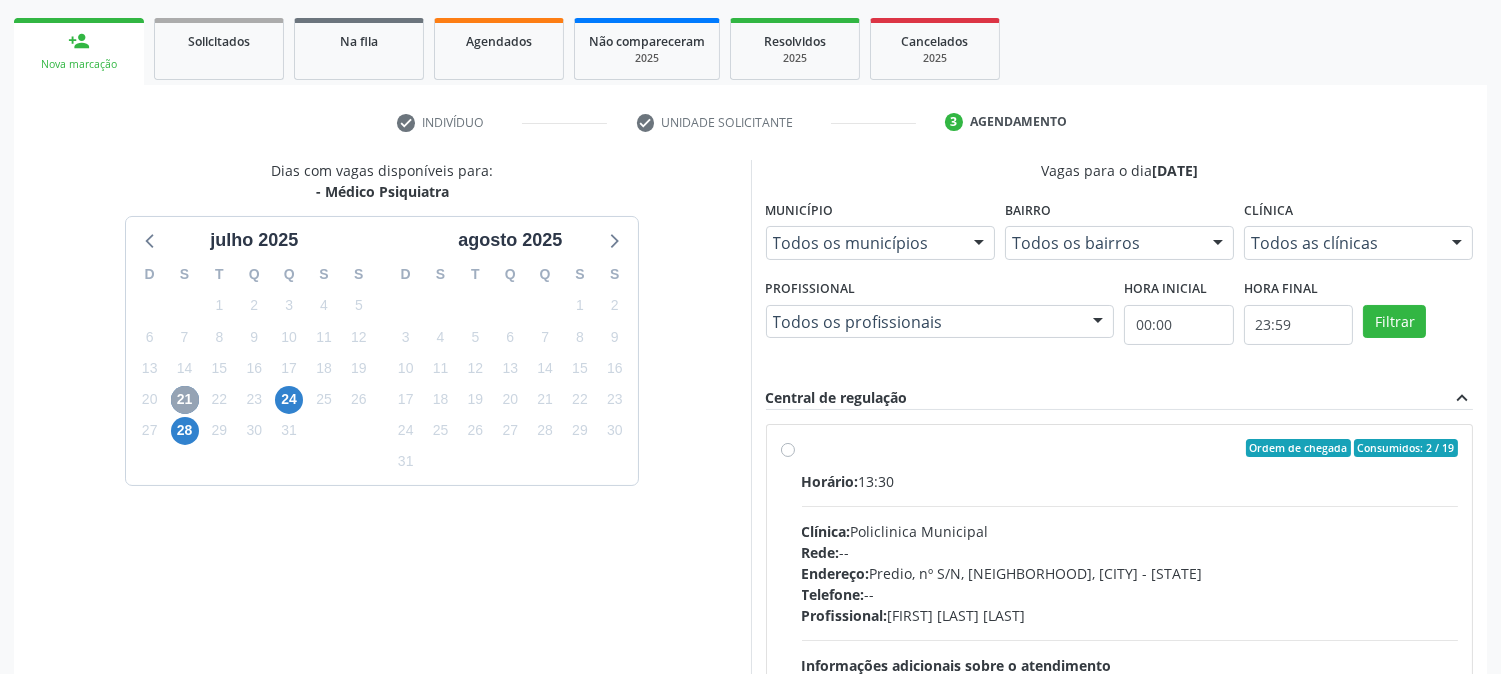 scroll, scrollTop: 417, scrollLeft: 0, axis: vertical 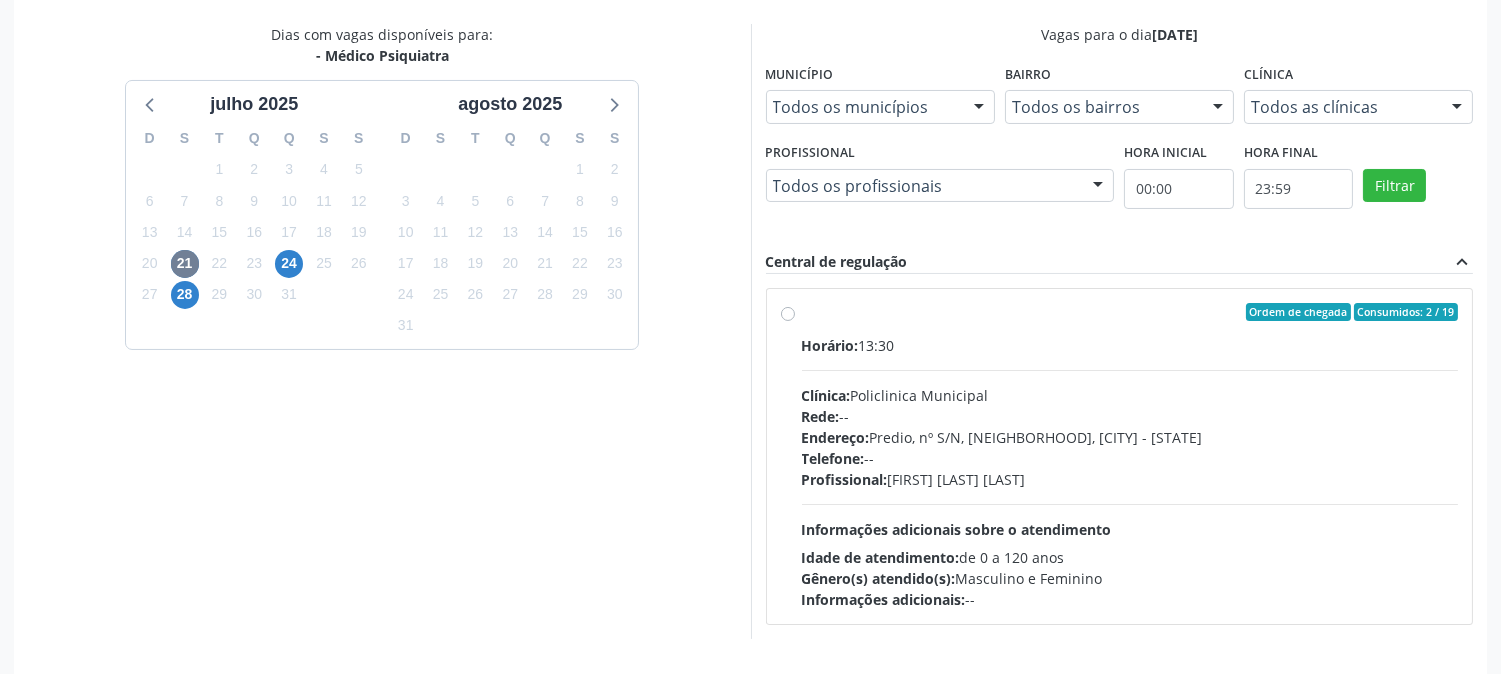 click on "Endereço:   Predio, nº S/N, [NEIGHBORHOOD], [CITY] - [STATE]
Telefone:   --
Profissional:
[FIRST] [LAST] [LAST]
Informações adicionais sobre o atendimento
Idade de atendimento:
de 0 a 120 anos
Gênero(s) atendido(s):
Masculino e Feminino
Informações adicionais:
--" at bounding box center (1120, 456) 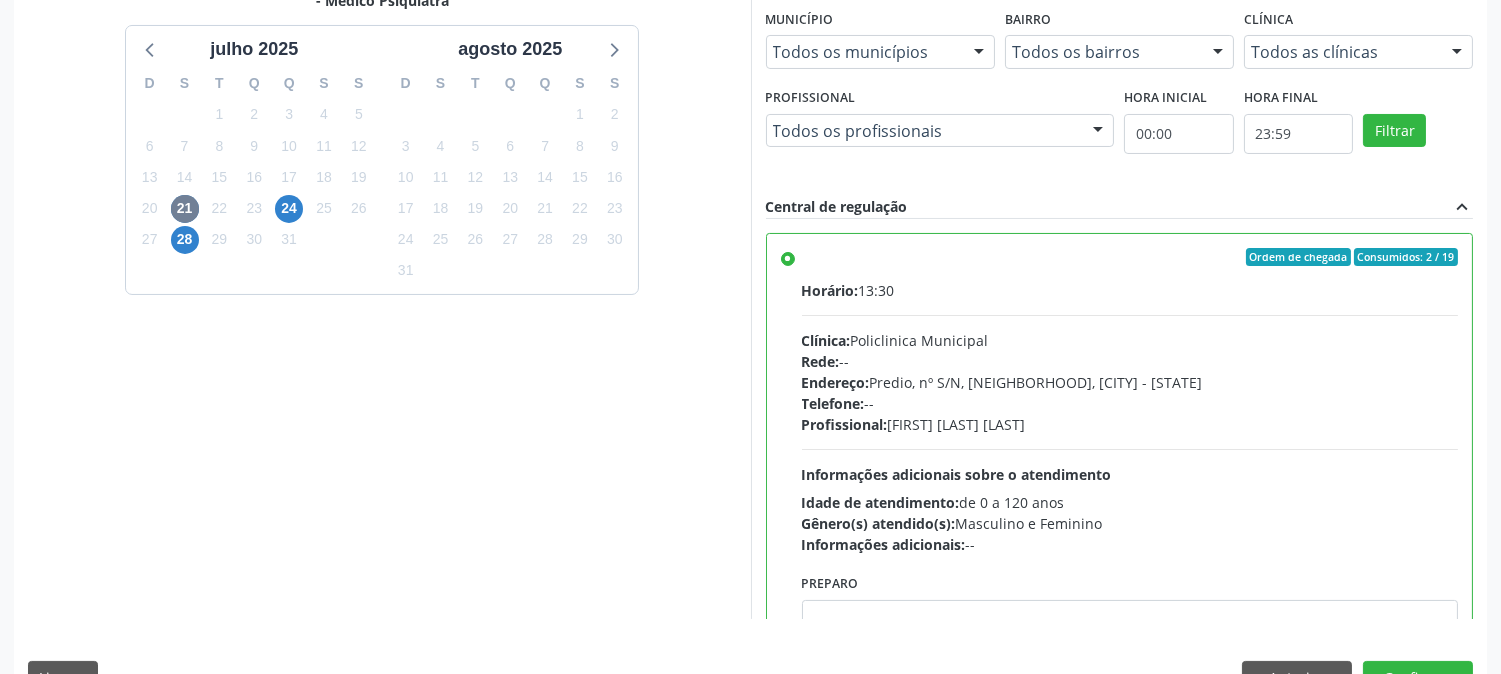 scroll, scrollTop: 520, scrollLeft: 0, axis: vertical 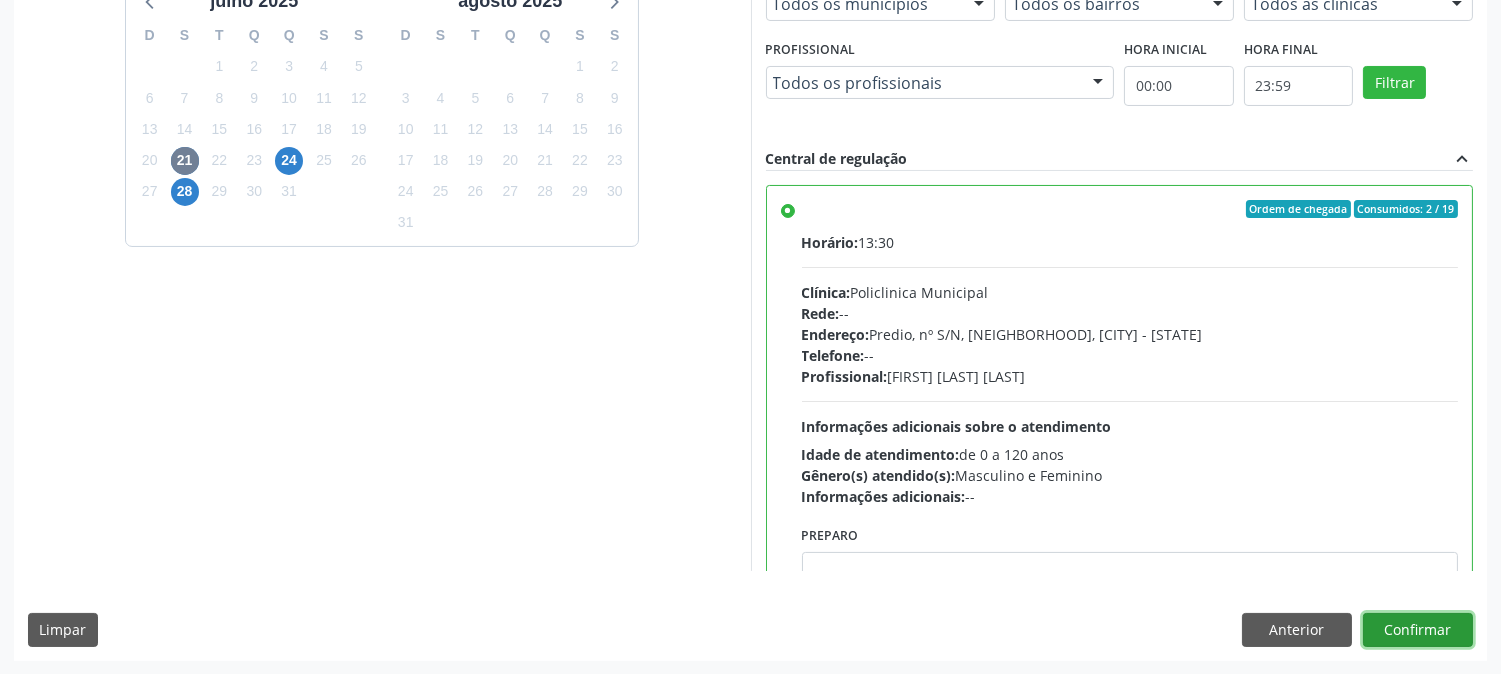 click on "Confirmar" at bounding box center [1418, 630] 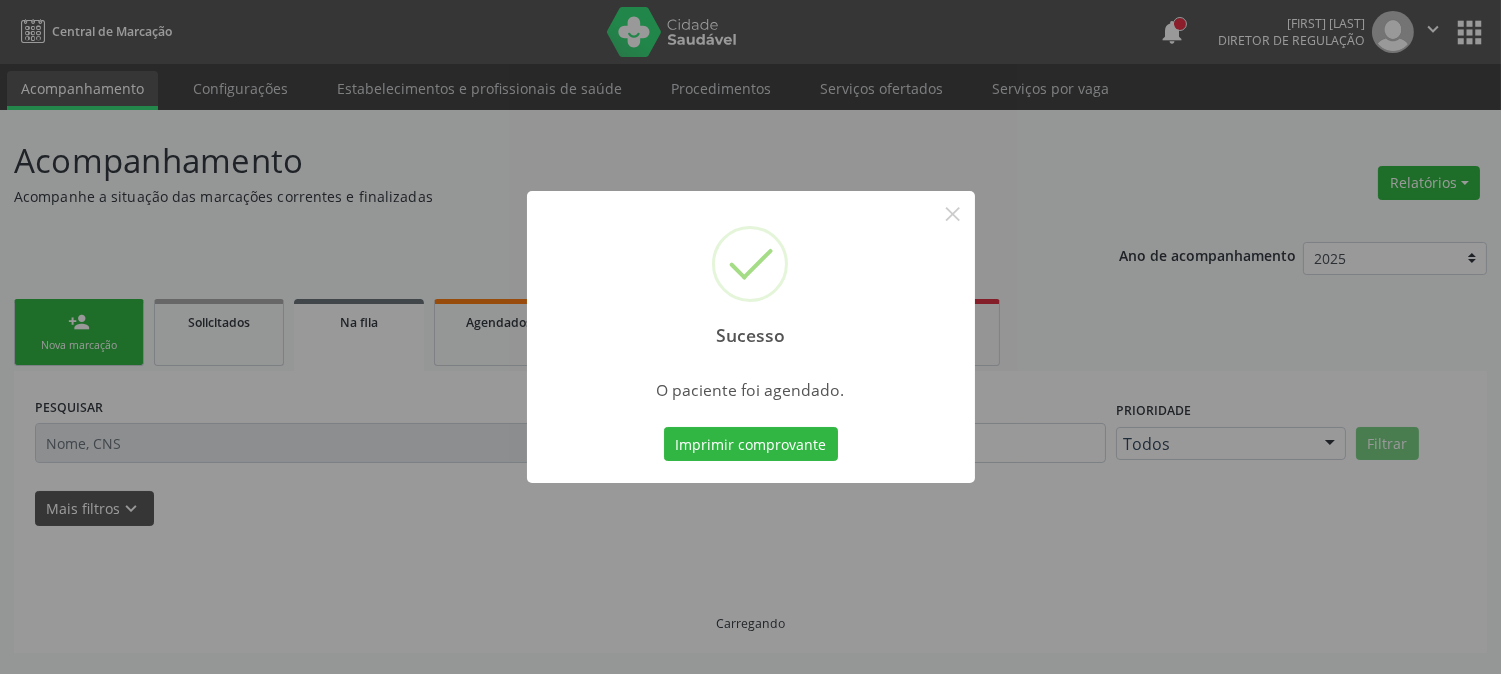 scroll, scrollTop: 0, scrollLeft: 0, axis: both 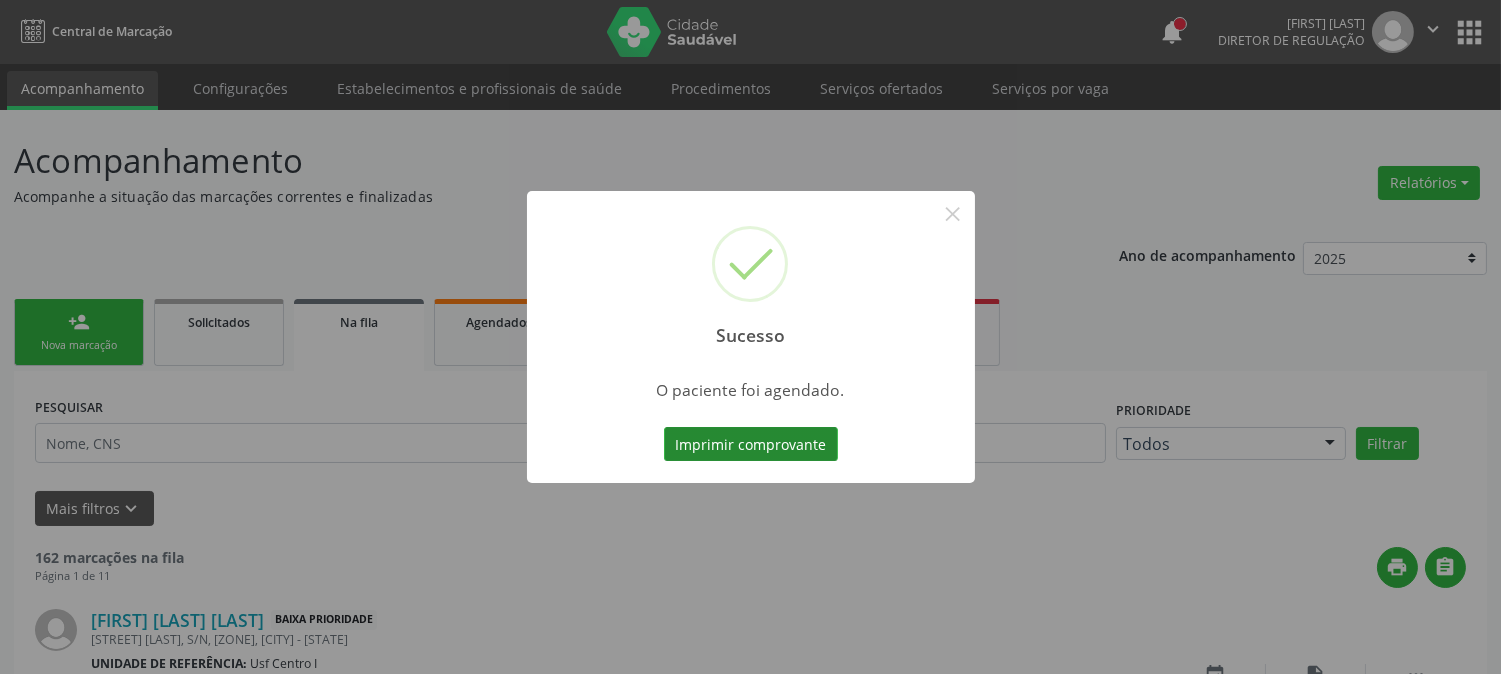 click on "Imprimir comprovante" at bounding box center (751, 444) 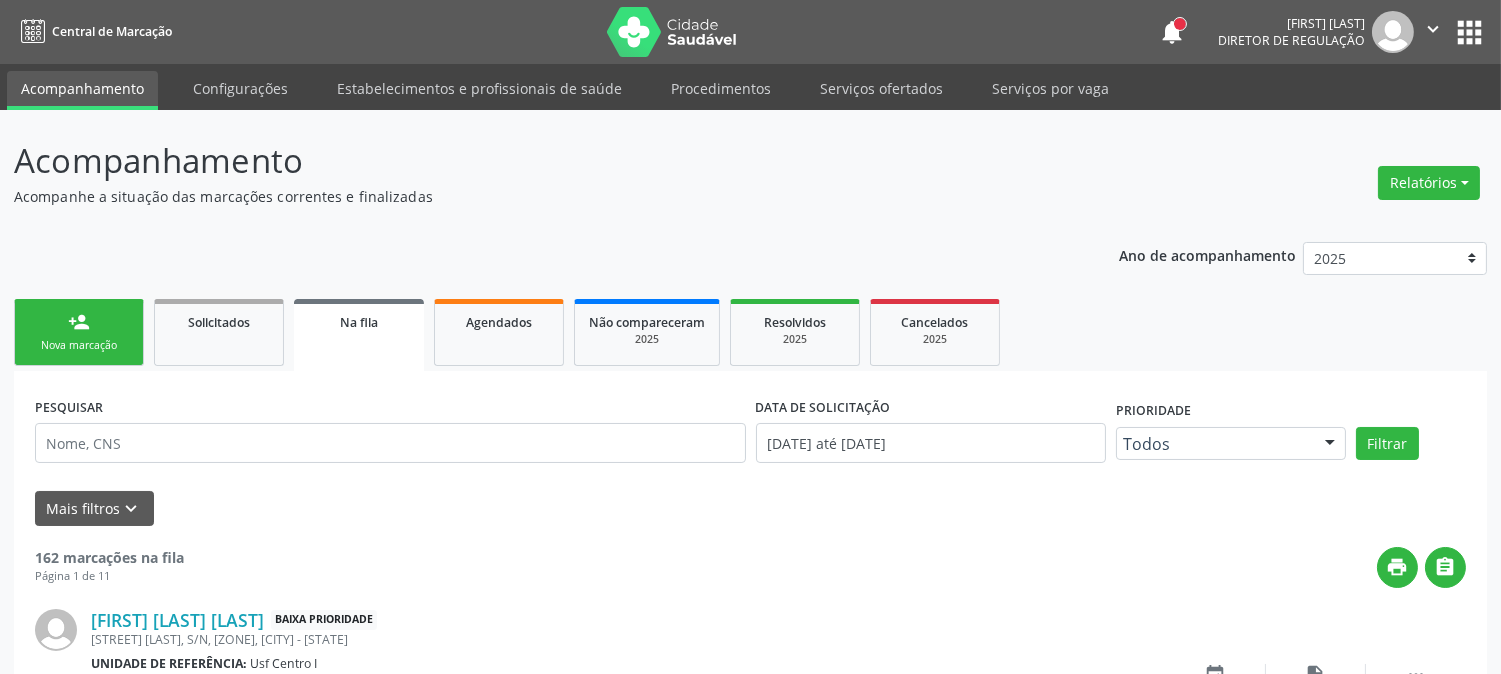 click on "DATA DE SOLICITAÇÃO
[DATE] até [DATE]
Prioridade
Todos         Todos   Baixa Prioridade   Média Prioridade   Alta Prioridade
Nenhum resultado encontrado para: "   "
Não há nenhuma opção para ser exibida.
Filtrar
UNIDADE DE REFERÊNCIA
Selecione uma UBS
Todas as UBS   Usf do Mutirao   Usf Cohab   Usf Caicarinha da Penha Tauapiranga   Posto de Saude Bernardo Vieira   Usf Borborema   Usf Bom Jesus I   Usf Ipsep   Usf Sao Cristovao   Usf Santa Rita Bernardo Vieira   Usf Cagep   Usf Caxixola   Usf Bom Jesus II   Usf Malhada Cortada   Usf Alto da Conceicao   Usf Varzea Aabb   Usf Ipsep II   Usf Cohab II   Usf Varzinha   Usf Ipa Faz Nova   Usf Centro I   Usf Vila Bela   Usf Centro II   Usf Luanda Jardim   Usf Ipsep III   Posto de Saude Logradouro   Posto de Saude Poco da Cerca   Posto de Saude de Juazeirinho" at bounding box center [750, 1870] 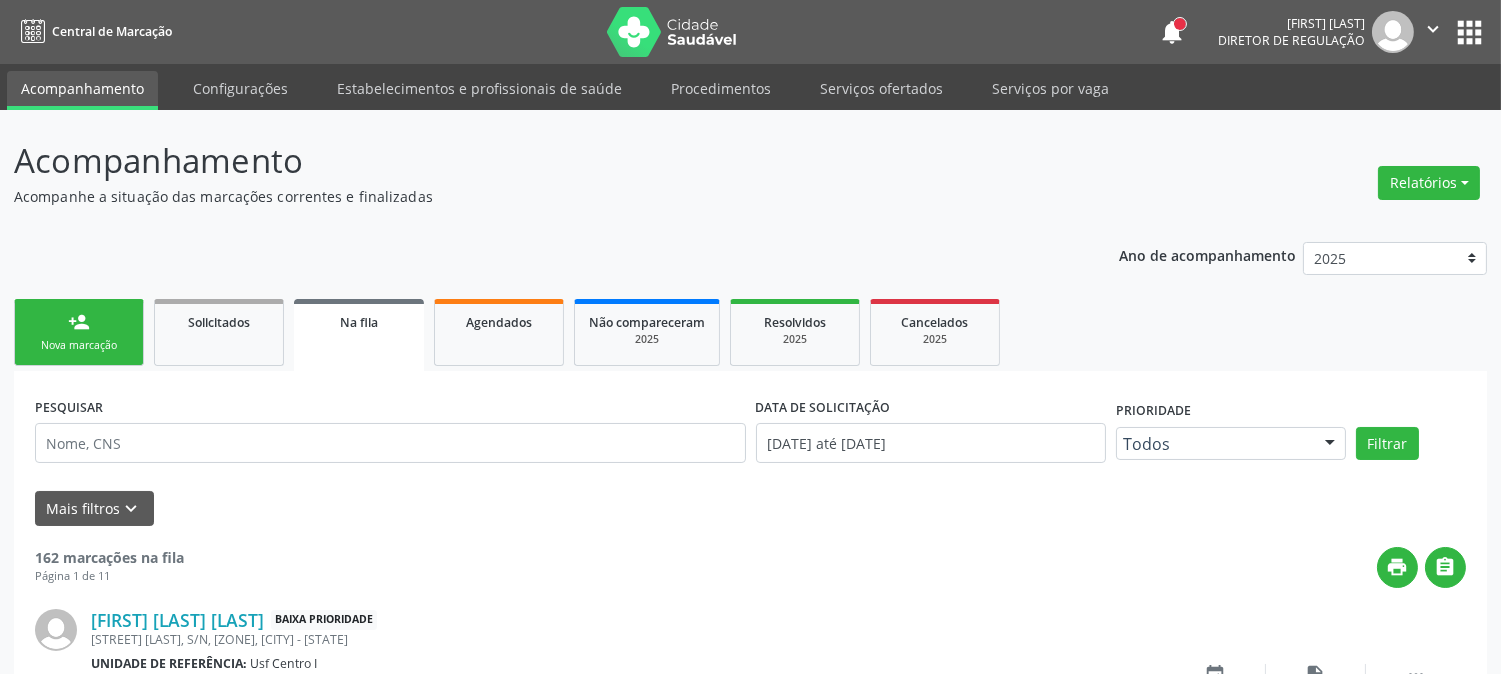 click on "Nova marcação" at bounding box center (79, 345) 